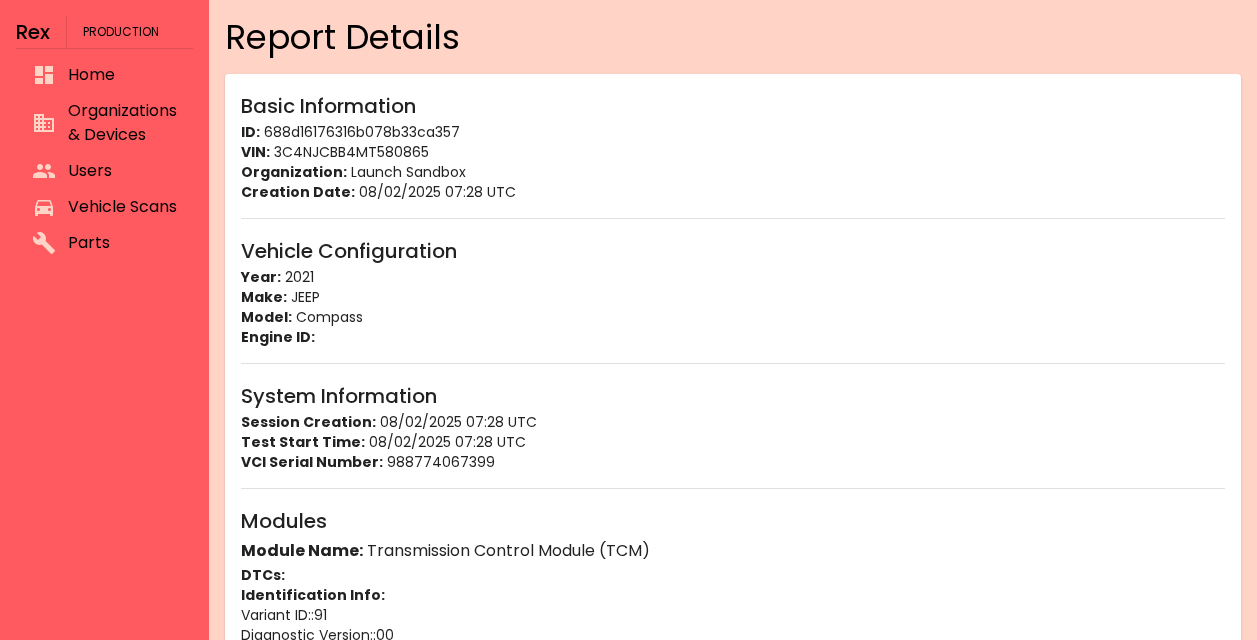 scroll, scrollTop: 0, scrollLeft: 0, axis: both 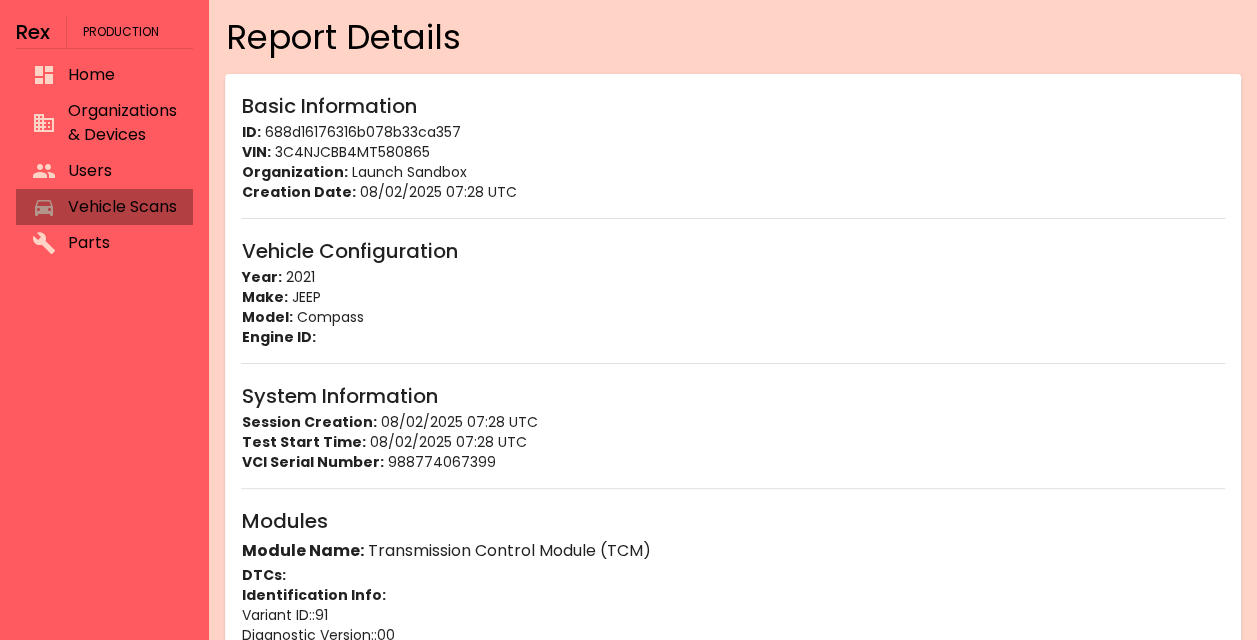 click on "Vehicle Scans" at bounding box center [122, 207] 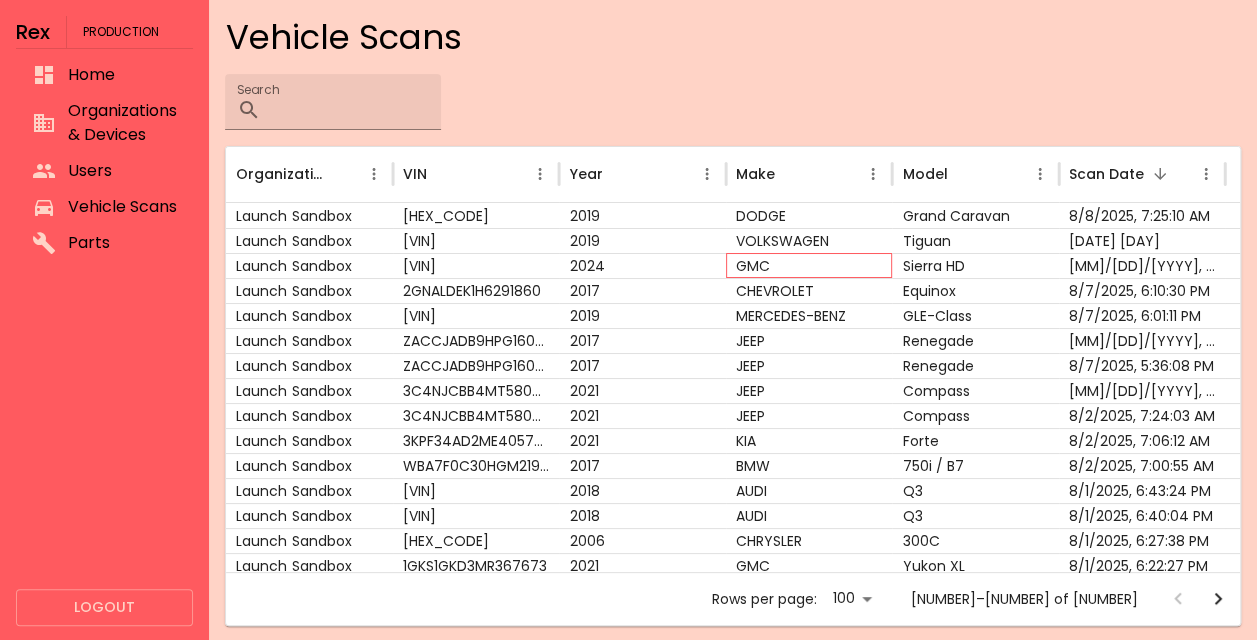 click on "GMC" at bounding box center (809, 265) 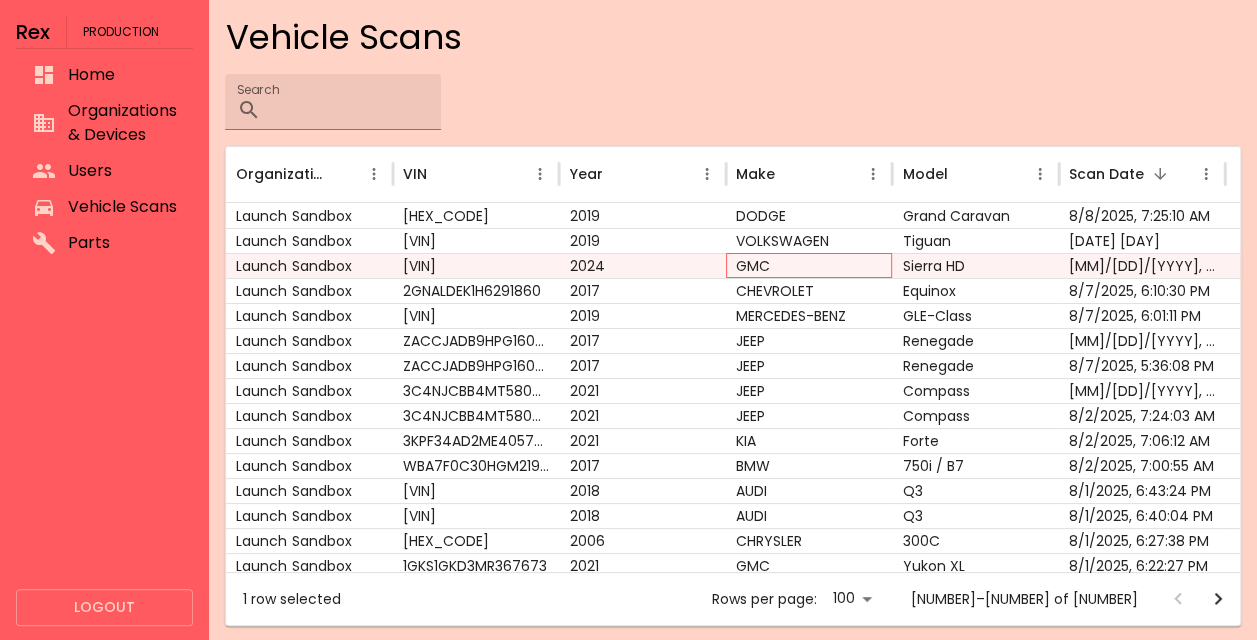 click on "GMC" at bounding box center [809, 265] 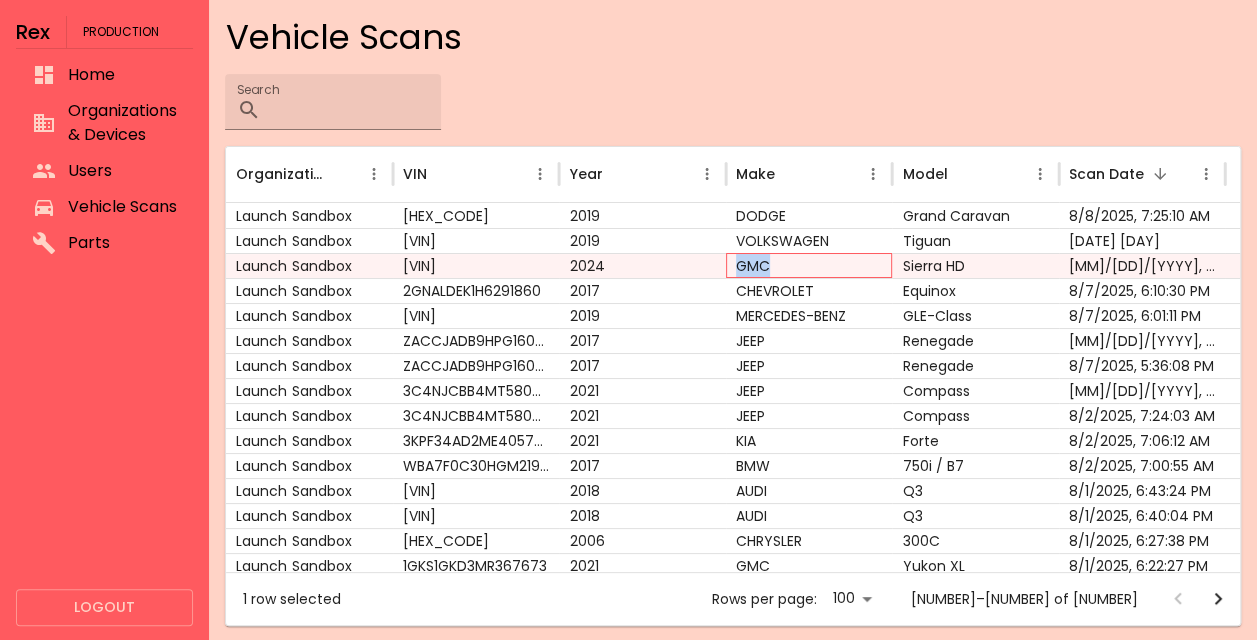 click on "GMC" at bounding box center [809, 265] 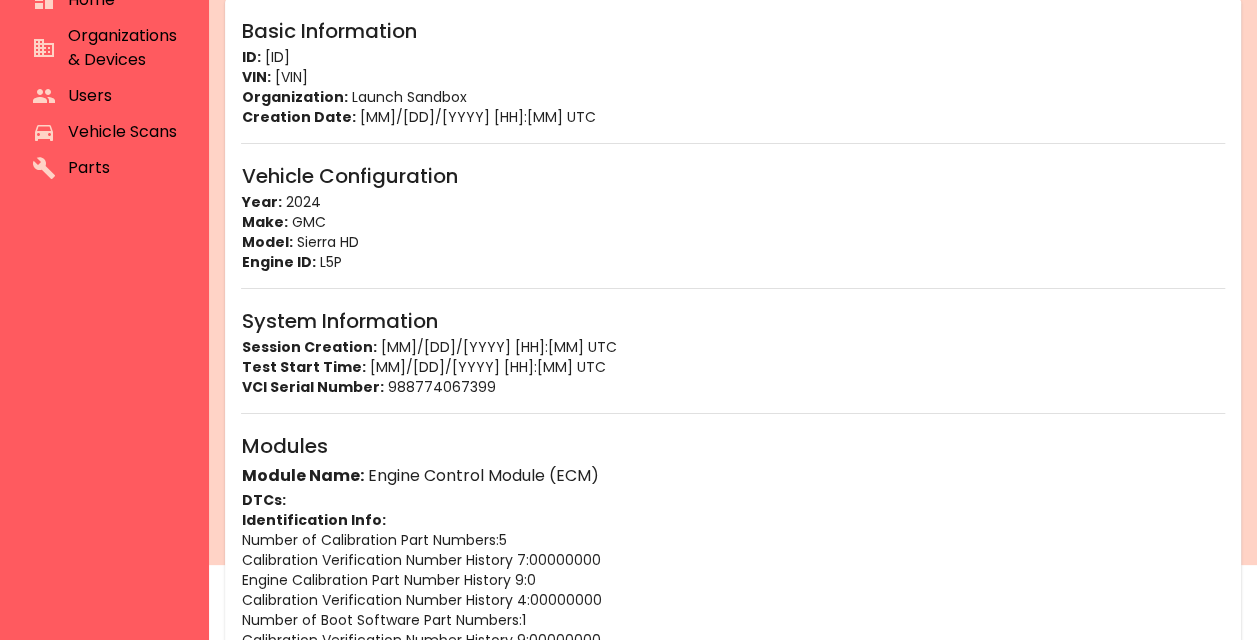 scroll, scrollTop: 0, scrollLeft: 0, axis: both 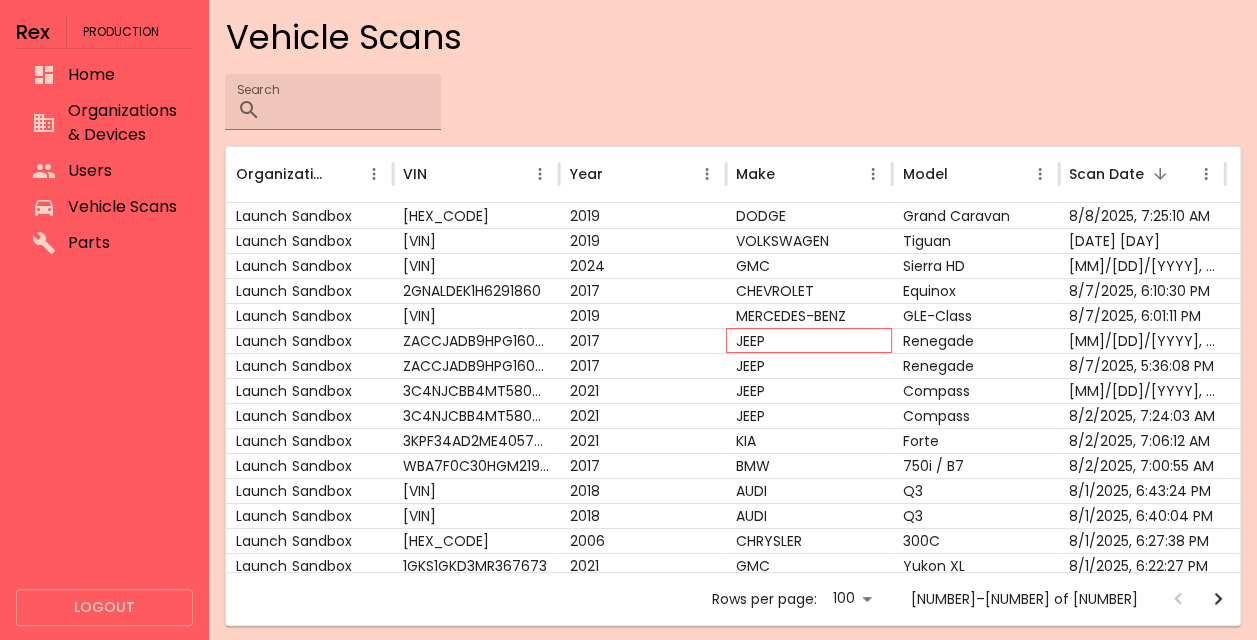 click on "JEEP" at bounding box center [809, 340] 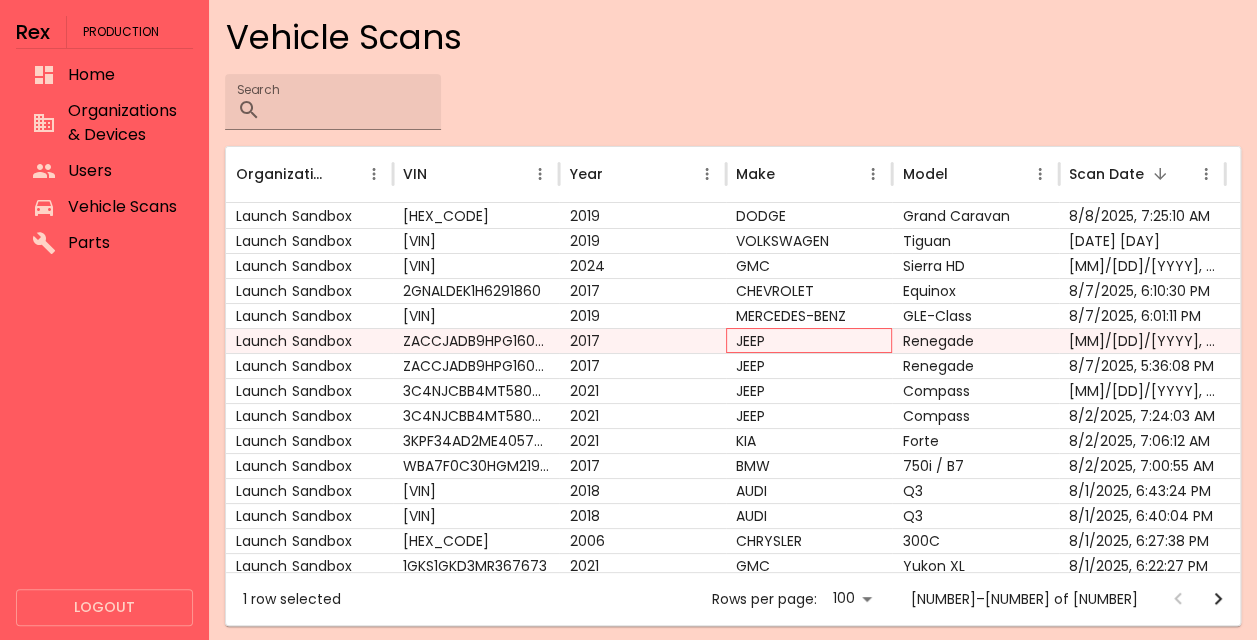 click on "JEEP" at bounding box center (809, 340) 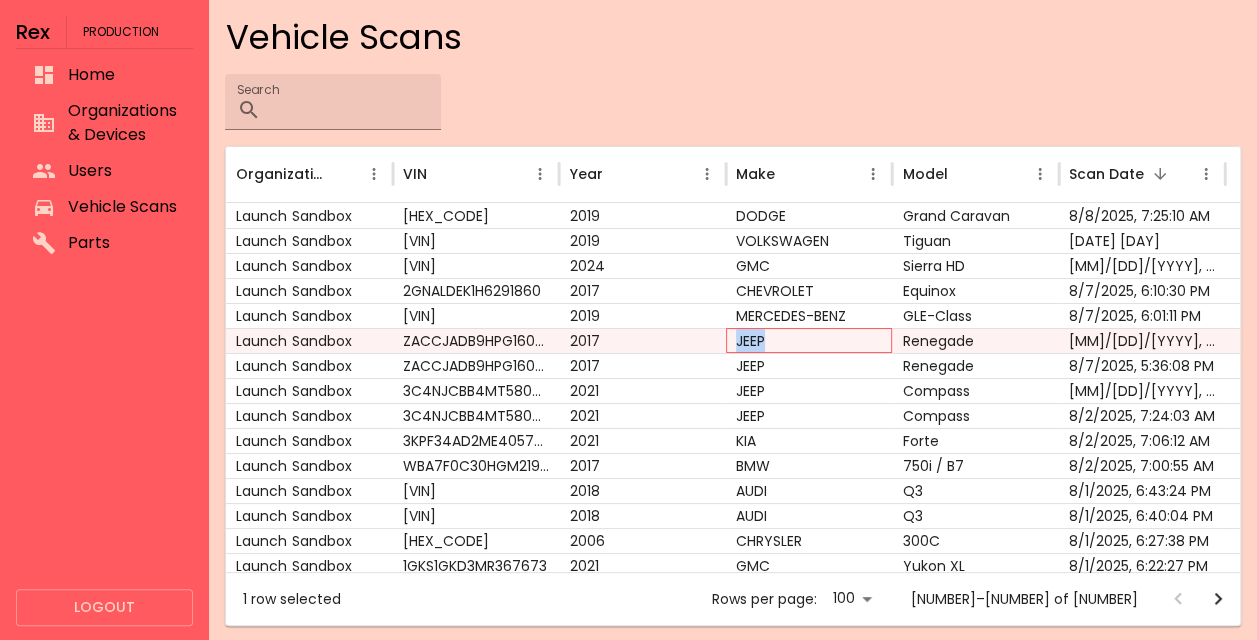 click on "JEEP" at bounding box center [809, 340] 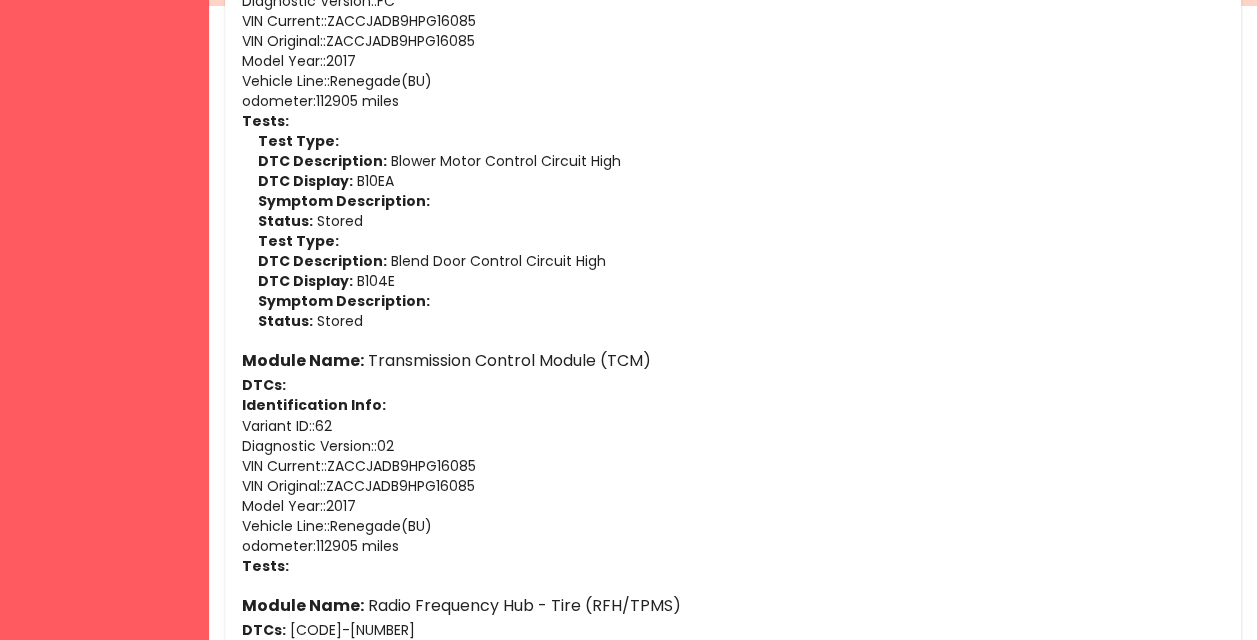 scroll, scrollTop: 0, scrollLeft: 0, axis: both 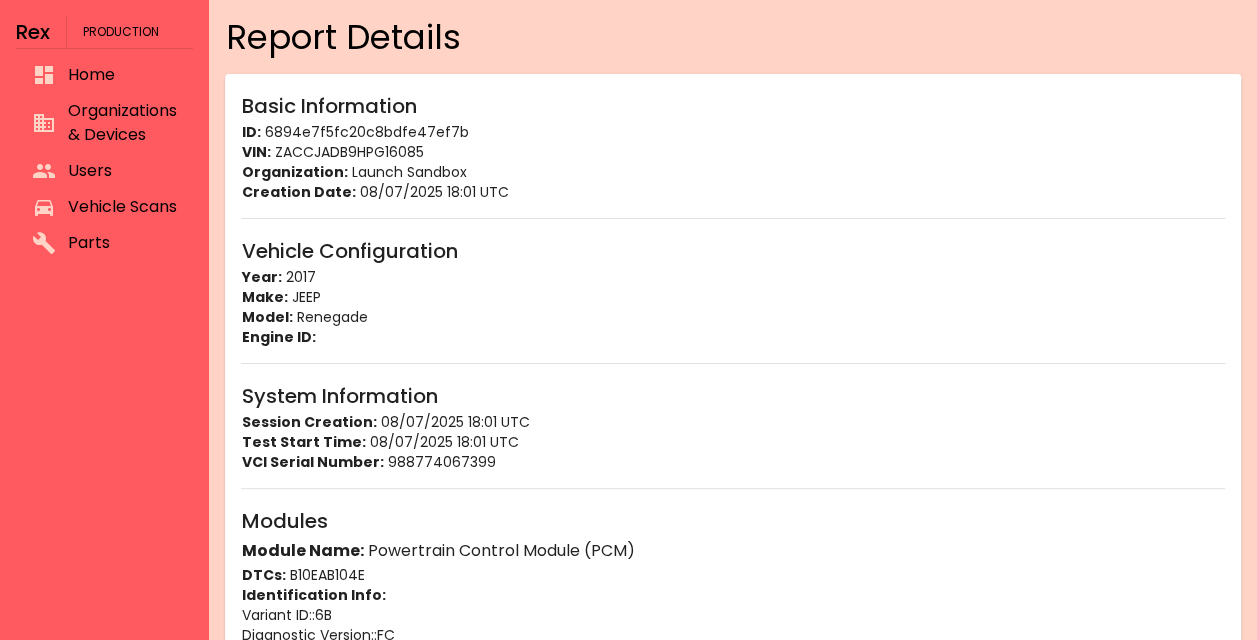 click on "Vehicle Scans" at bounding box center (122, 207) 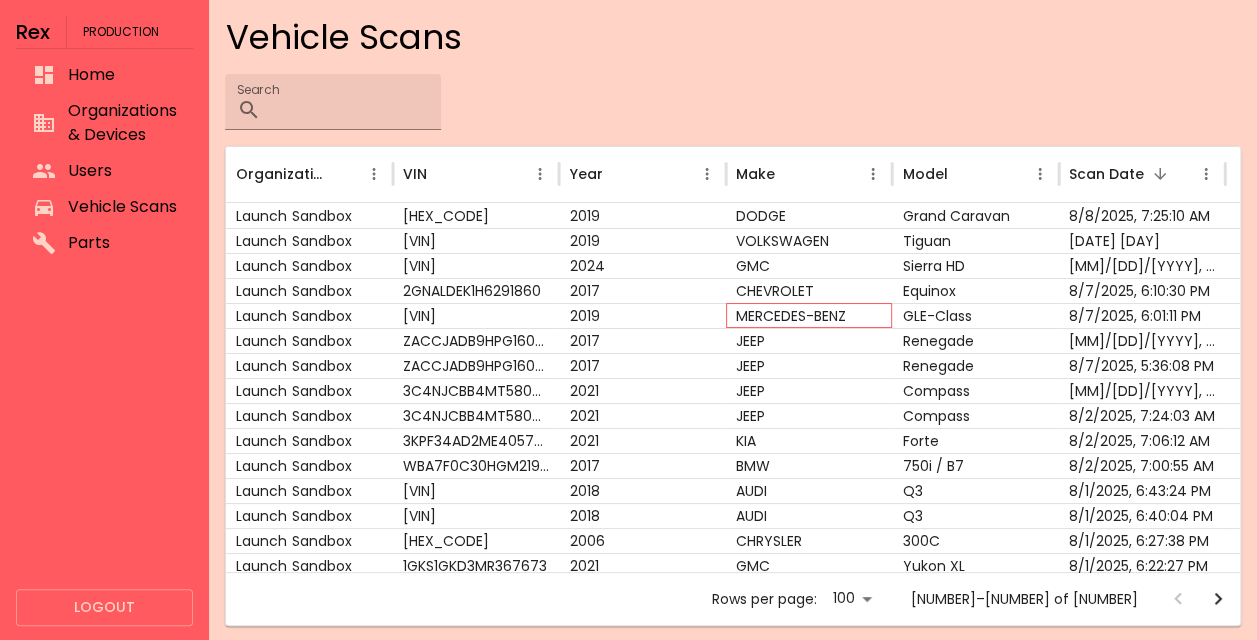 click on "MERCEDES-BENZ" at bounding box center [809, 315] 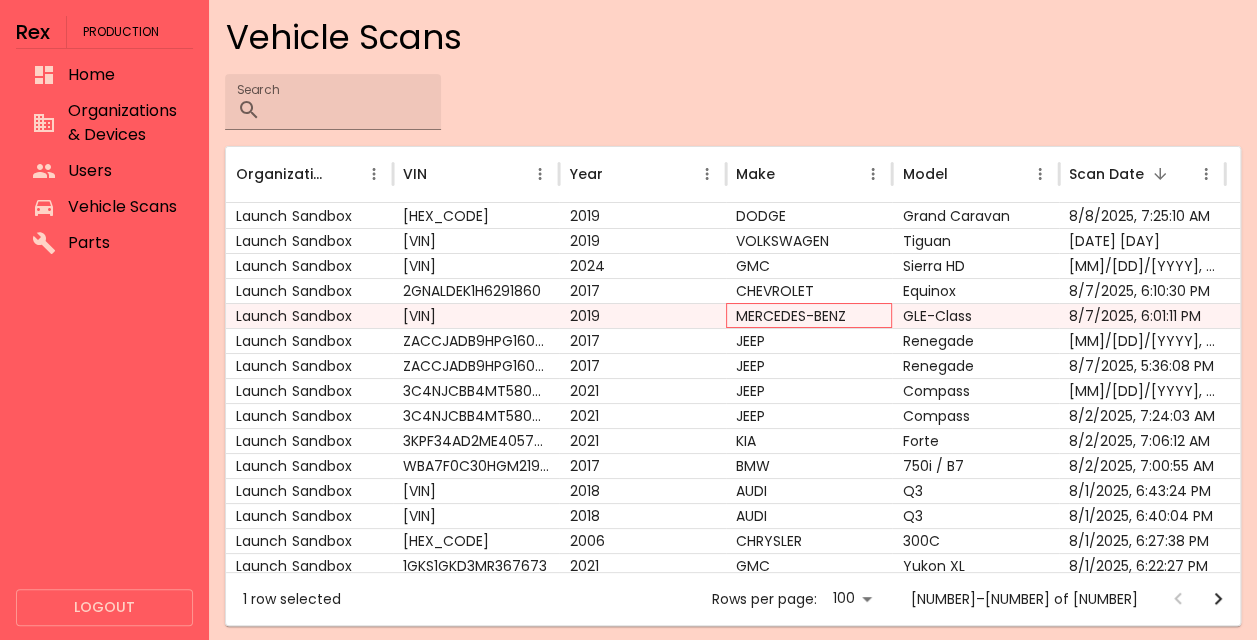 click on "MERCEDES-BENZ" at bounding box center [809, 315] 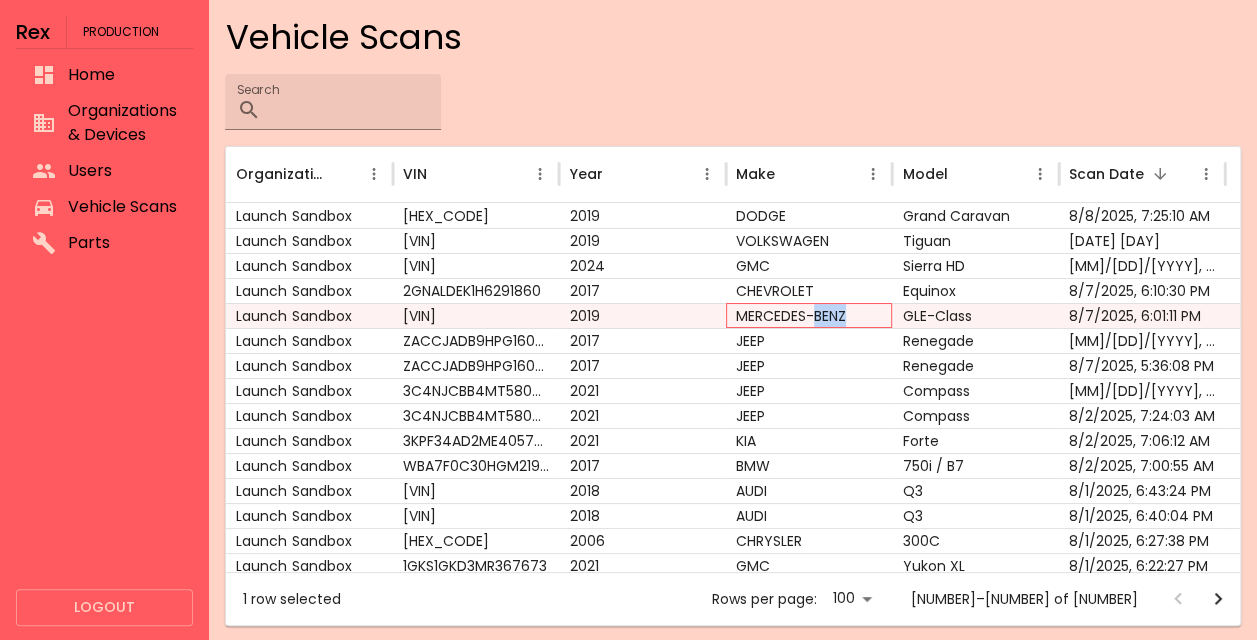 click on "MERCEDES-BENZ" at bounding box center [809, 315] 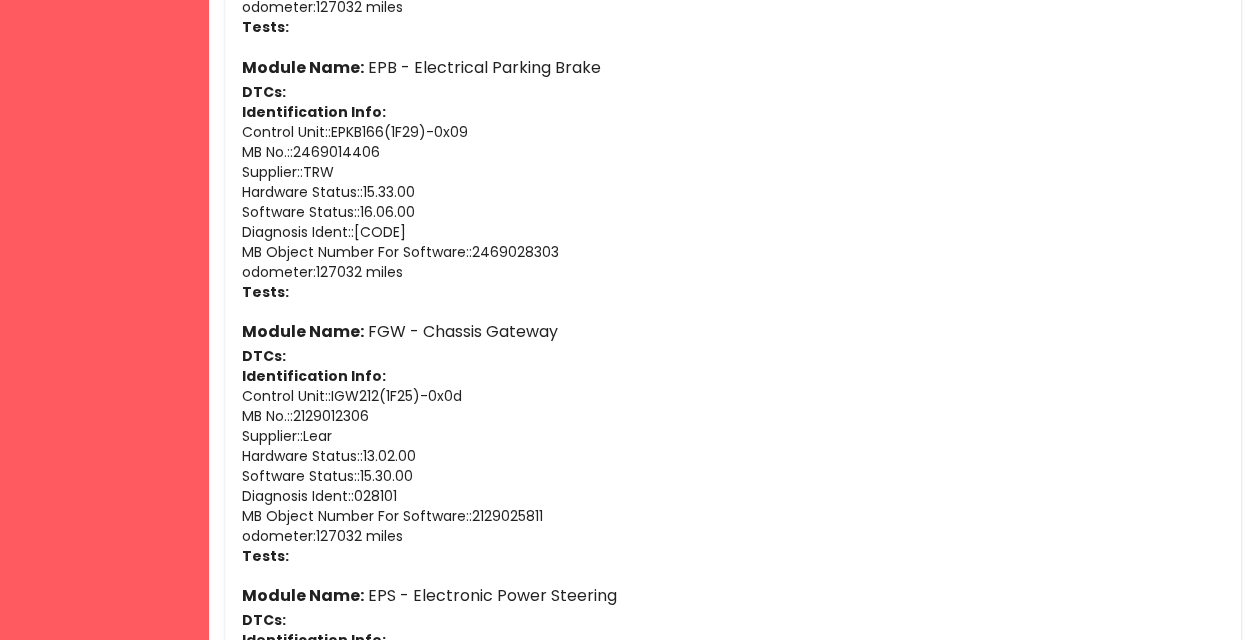 scroll, scrollTop: 966, scrollLeft: 0, axis: vertical 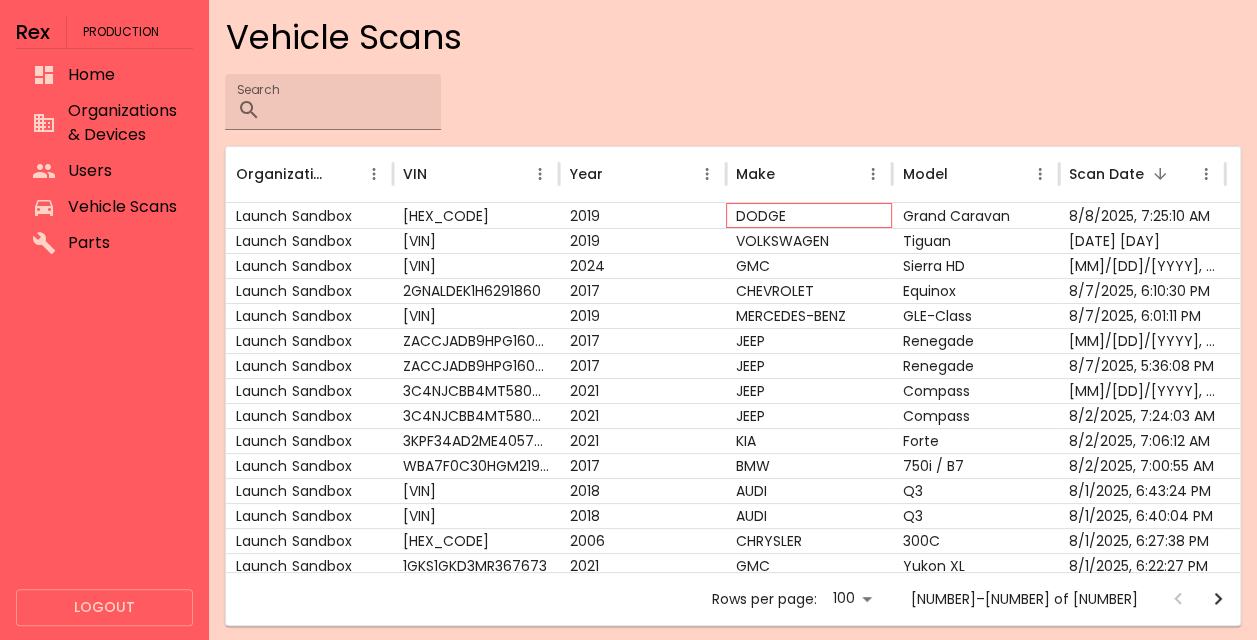 click on "DODGE" at bounding box center [809, 215] 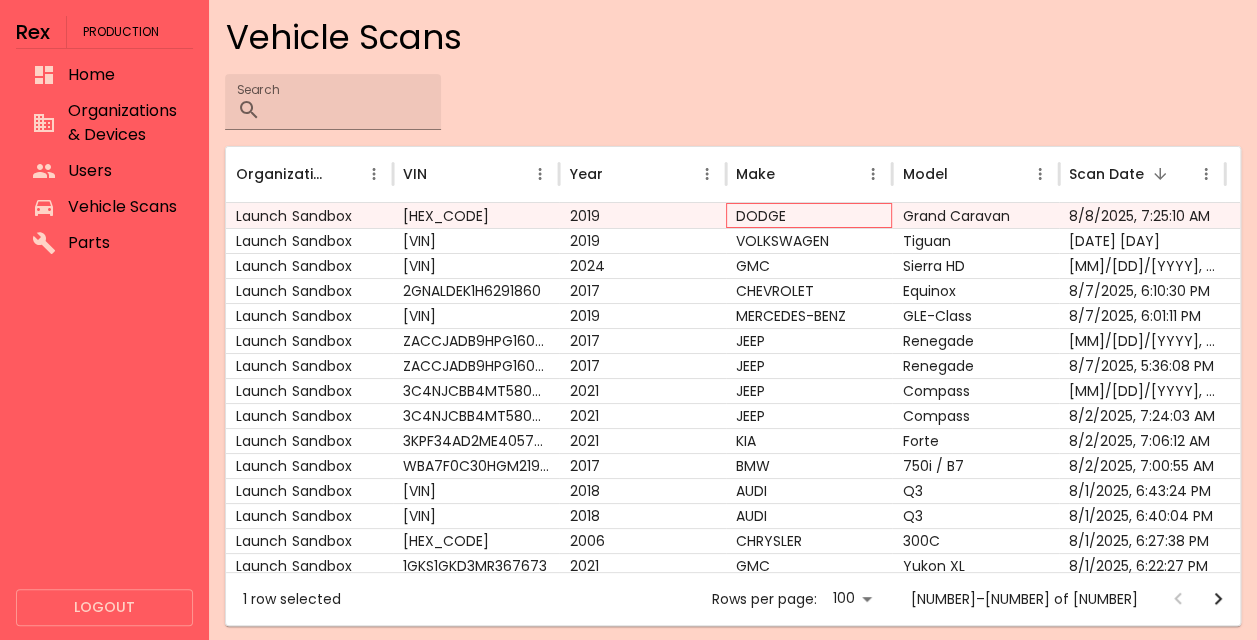 click on "DODGE" at bounding box center (809, 215) 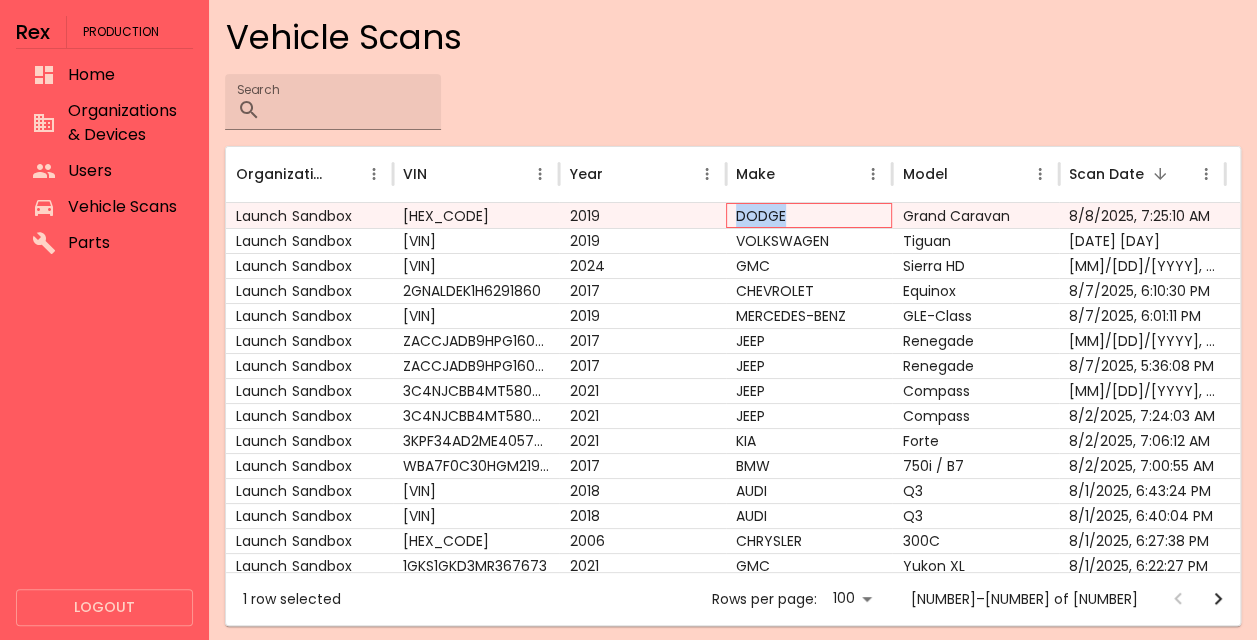 click on "DODGE" at bounding box center [809, 215] 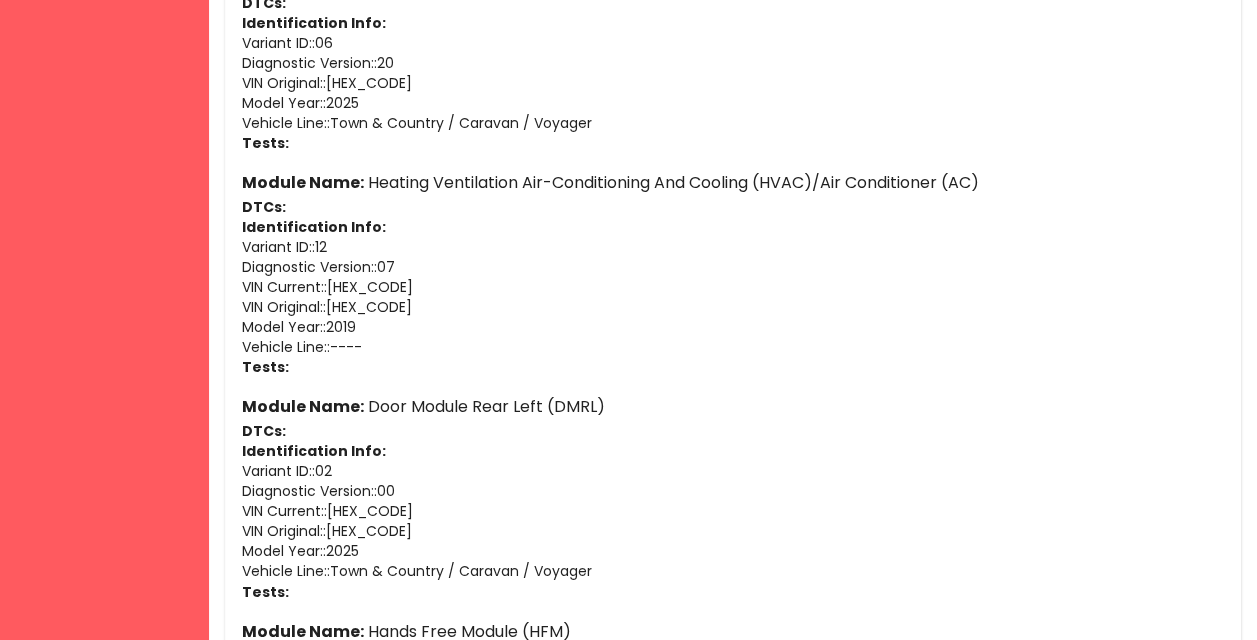scroll, scrollTop: 2134, scrollLeft: 0, axis: vertical 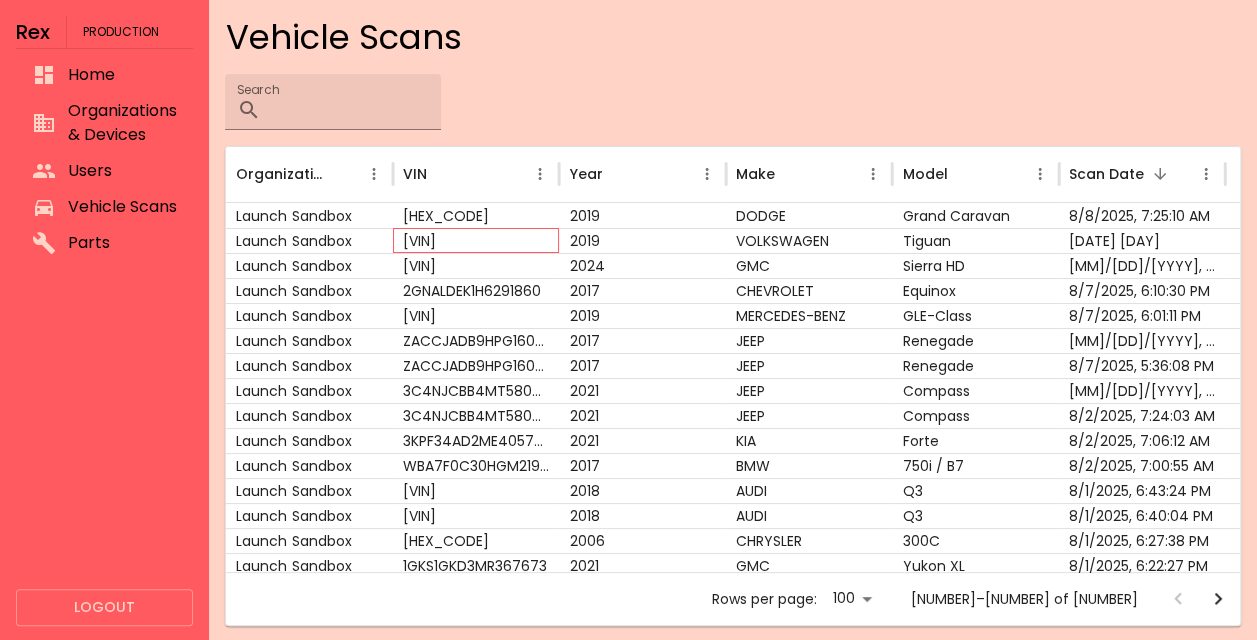 click on "[VIN]" at bounding box center (476, 240) 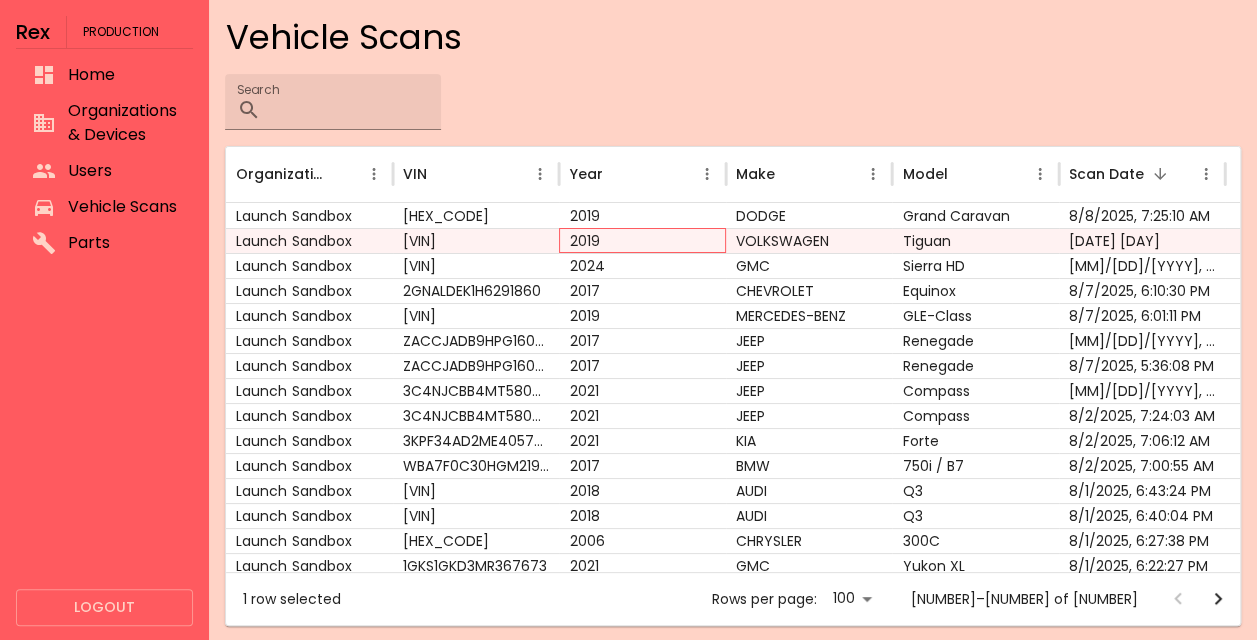 click on "2019" at bounding box center [642, 240] 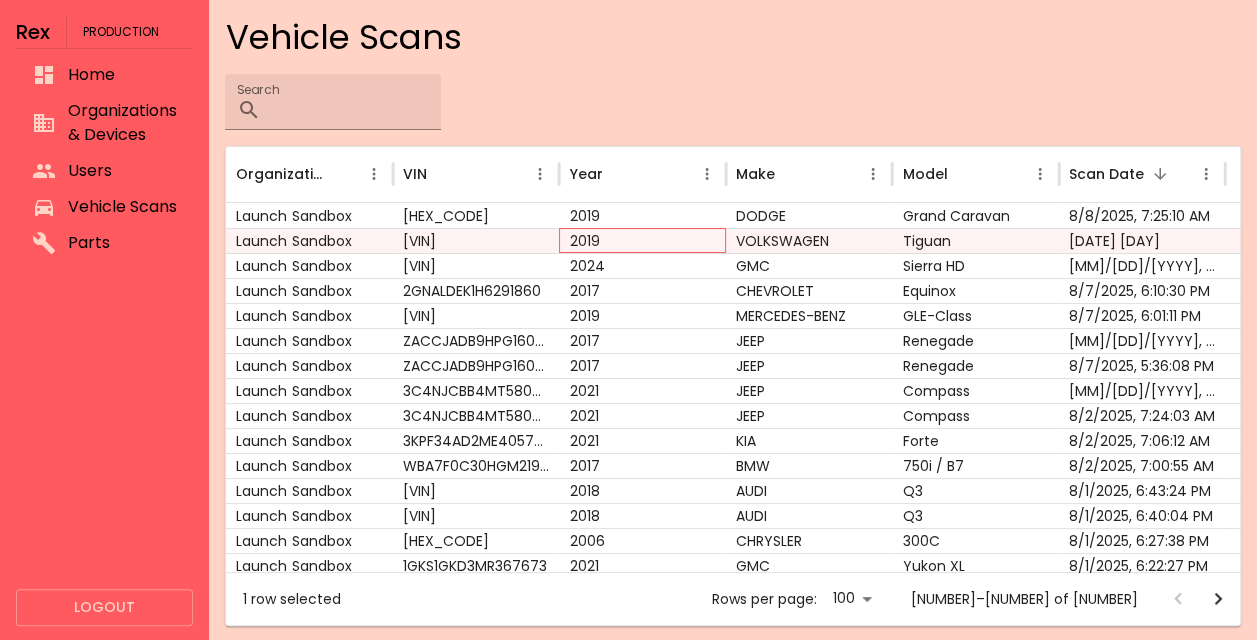 click on "2019" at bounding box center (642, 240) 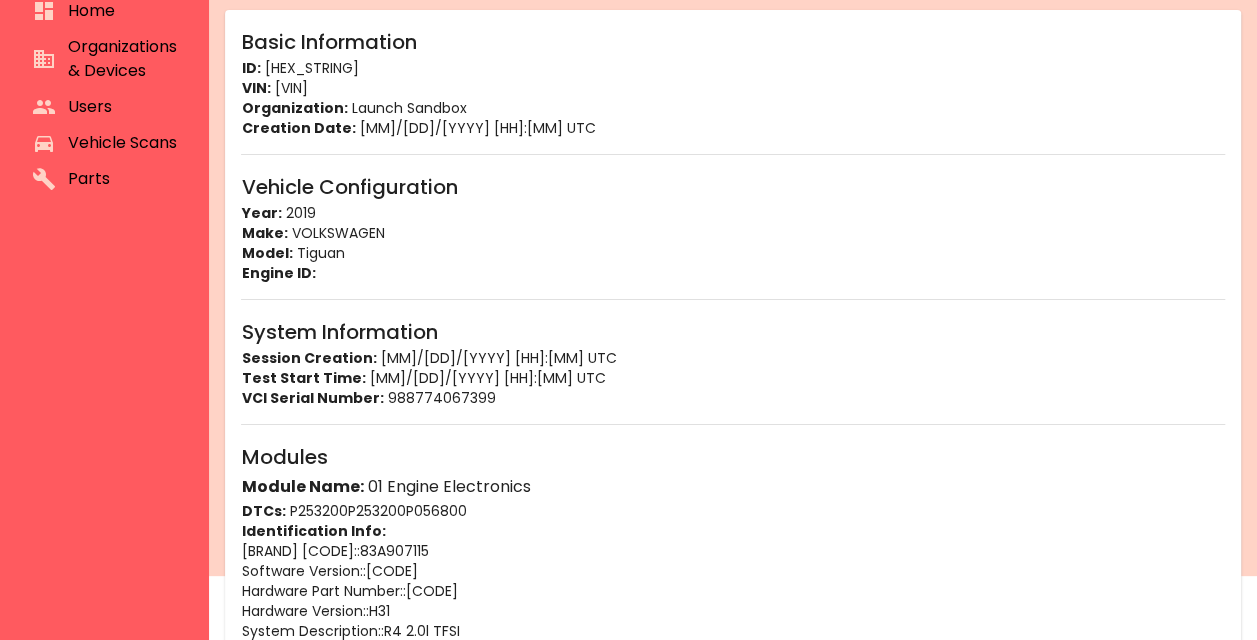 scroll, scrollTop: 92, scrollLeft: 0, axis: vertical 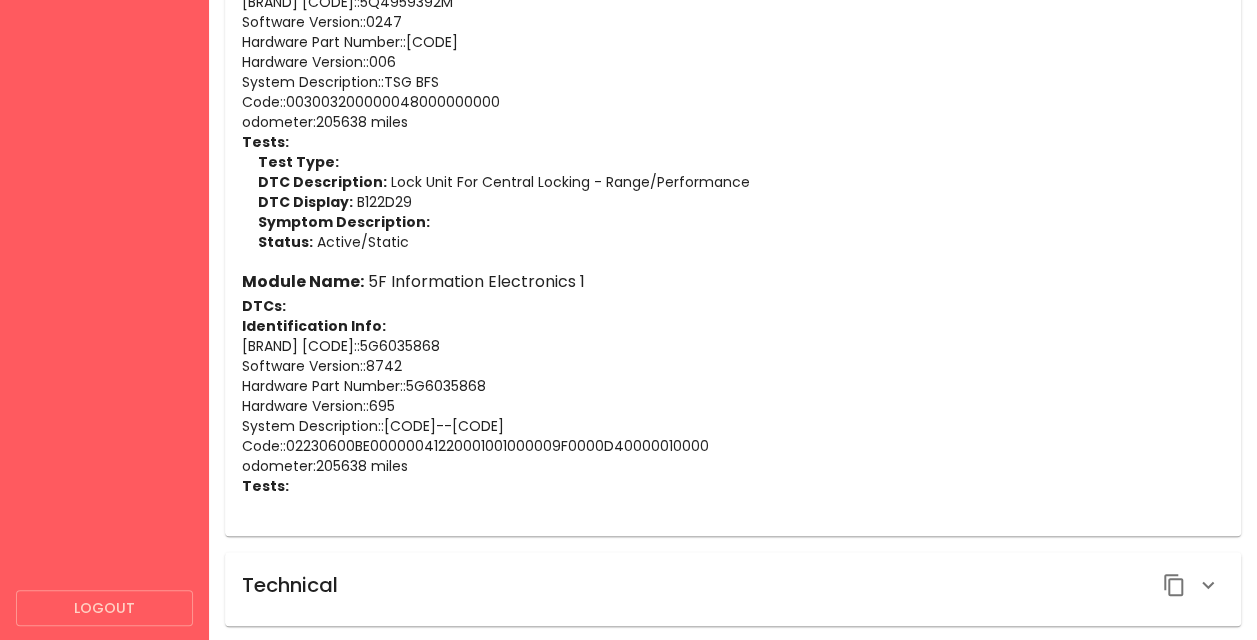 click on "Technical" at bounding box center (733, 585) 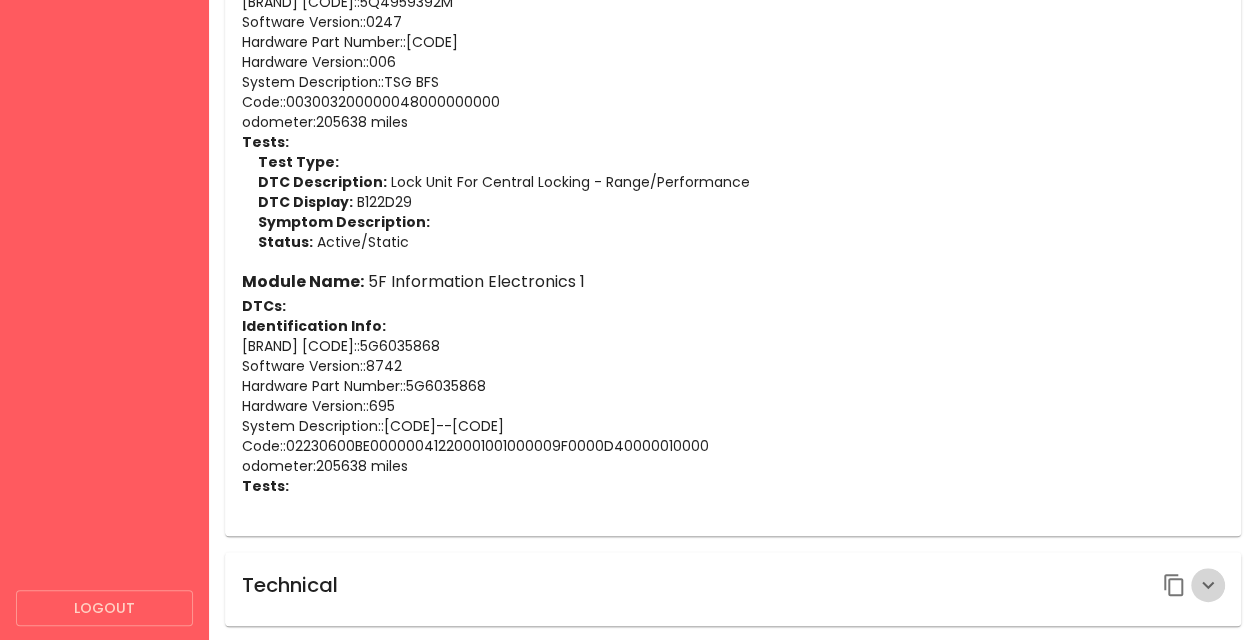 click 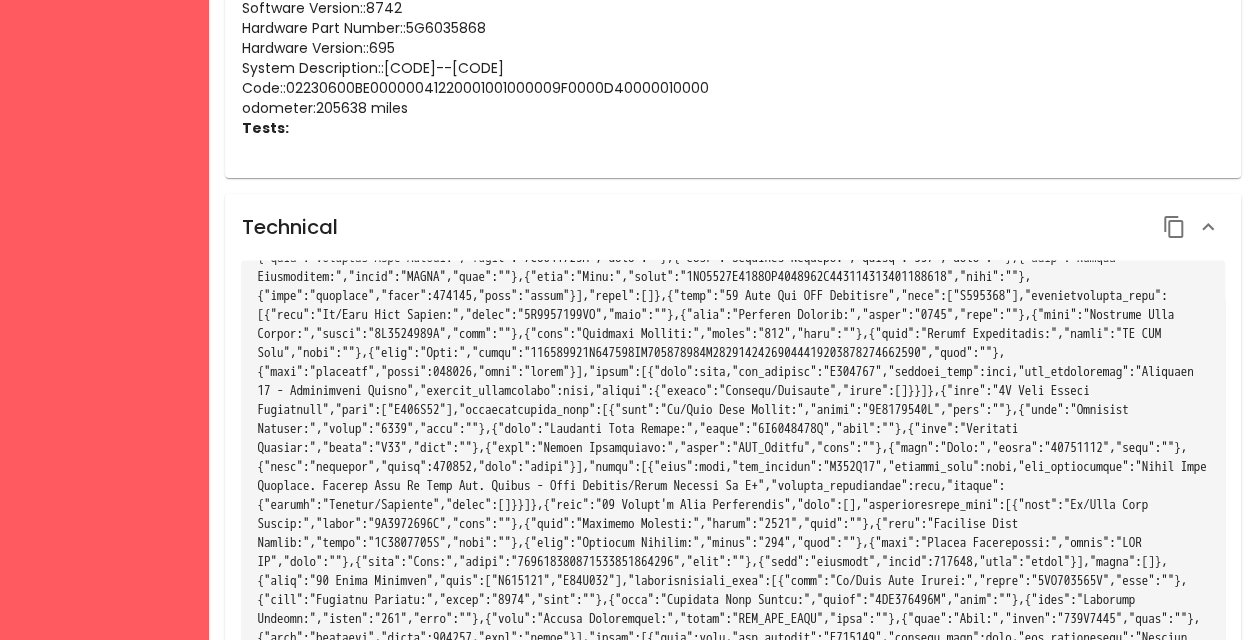 scroll, scrollTop: 951, scrollLeft: 0, axis: vertical 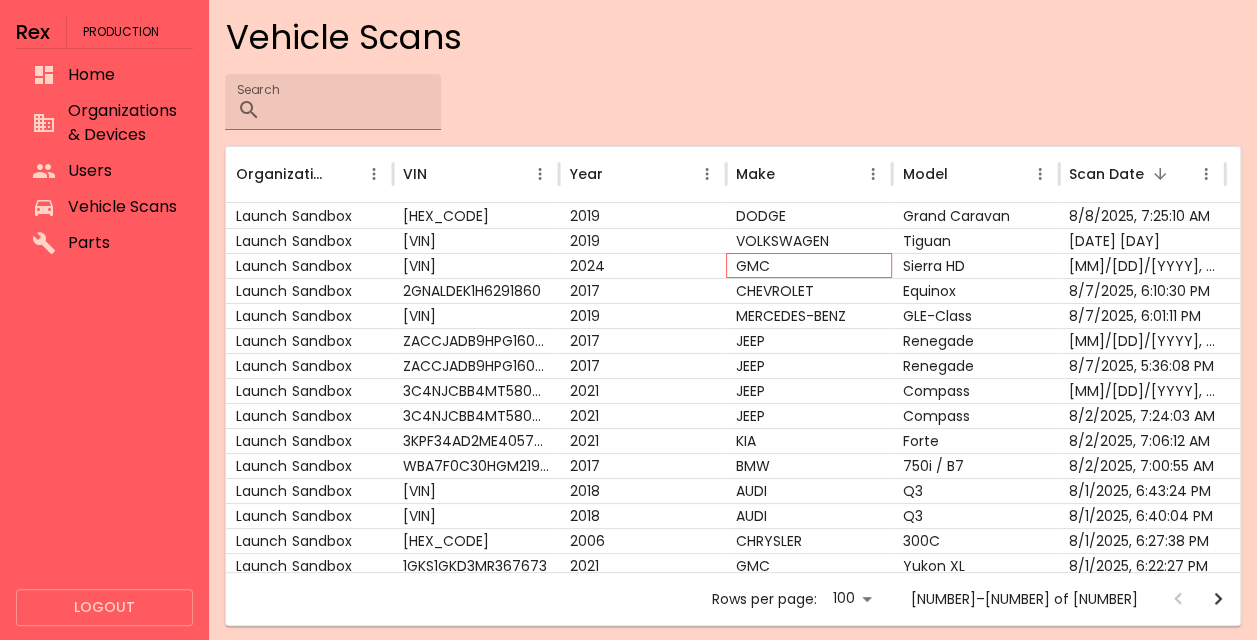 click on "GMC" at bounding box center [809, 265] 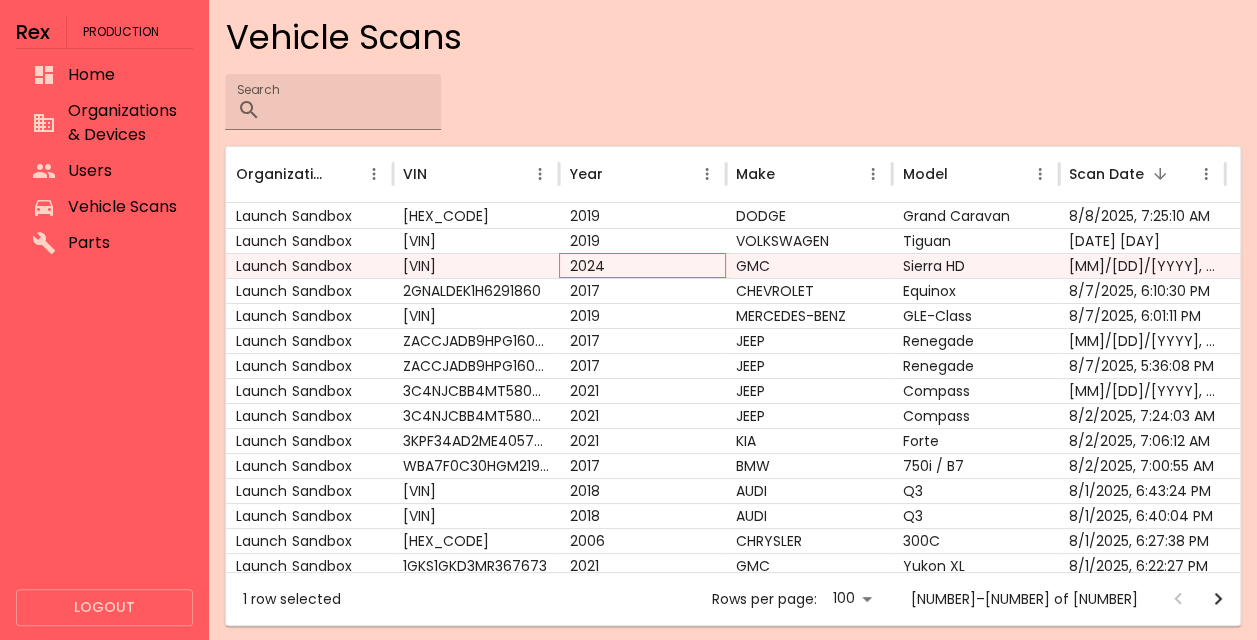 drag, startPoint x: 770, startPoint y: 268, endPoint x: 678, endPoint y: 262, distance: 92.19544 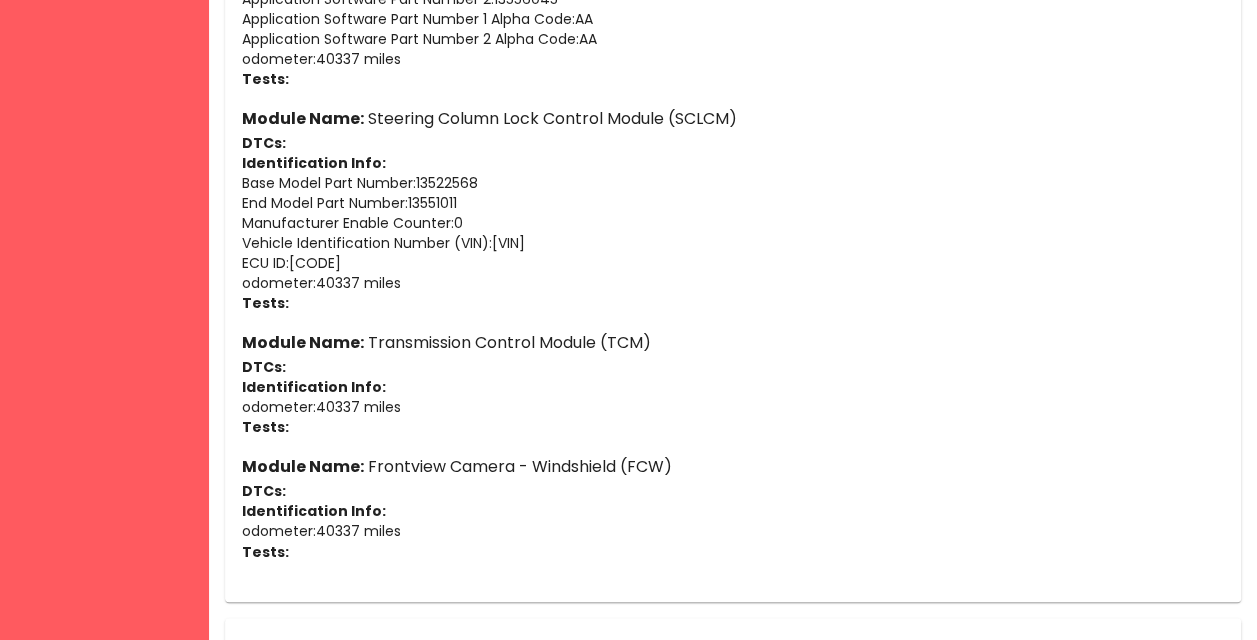 scroll, scrollTop: 8962, scrollLeft: 0, axis: vertical 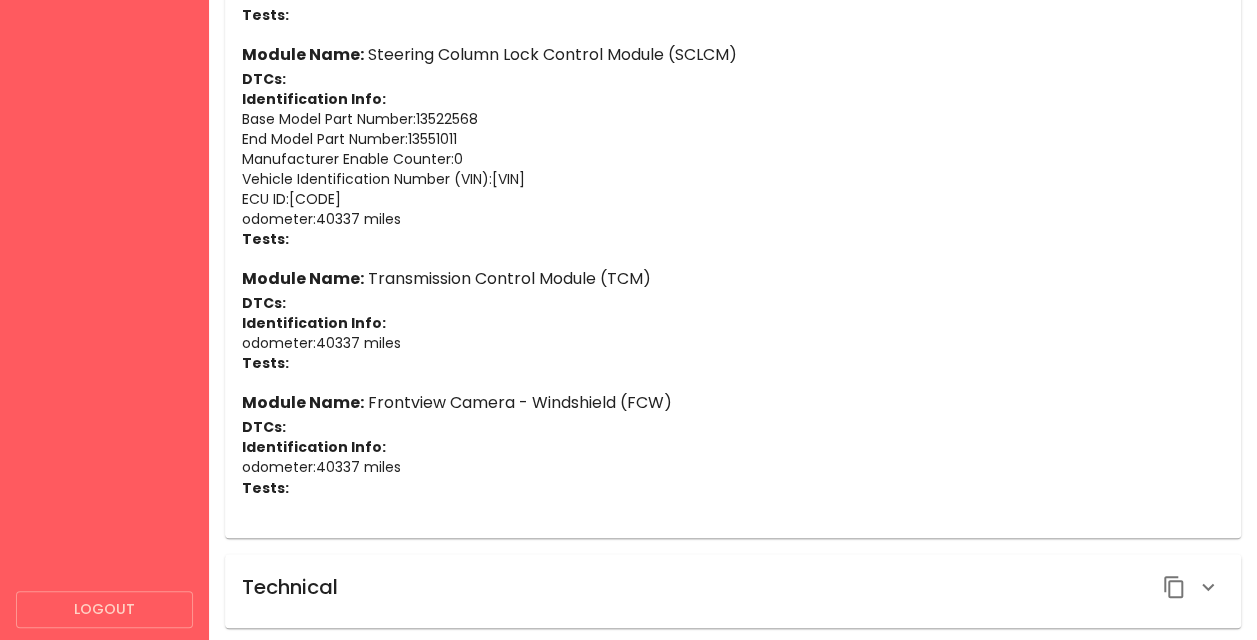 click on "Technical" at bounding box center [733, 587] 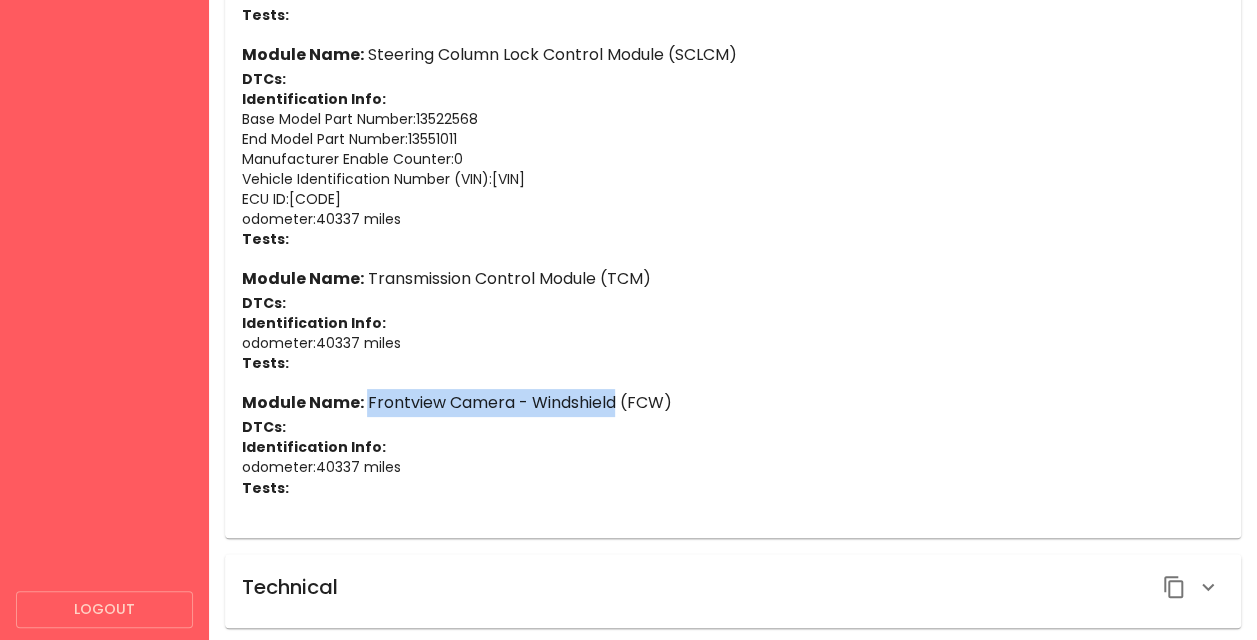 drag, startPoint x: 618, startPoint y: 397, endPoint x: 366, endPoint y: 377, distance: 252.7924 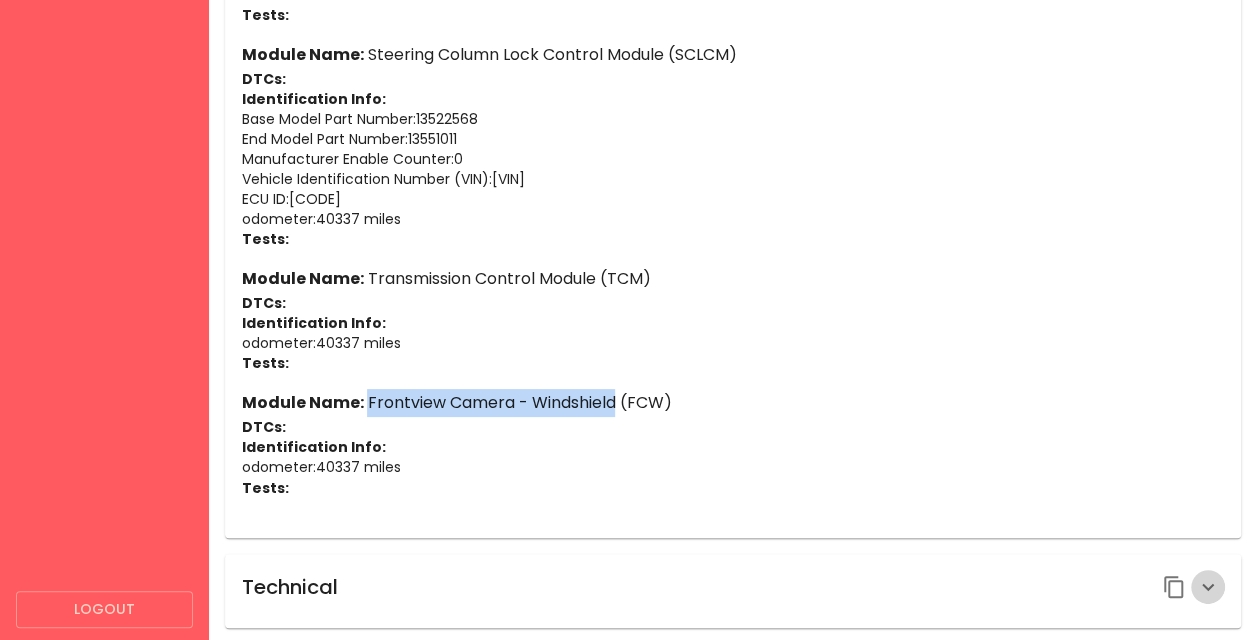 click 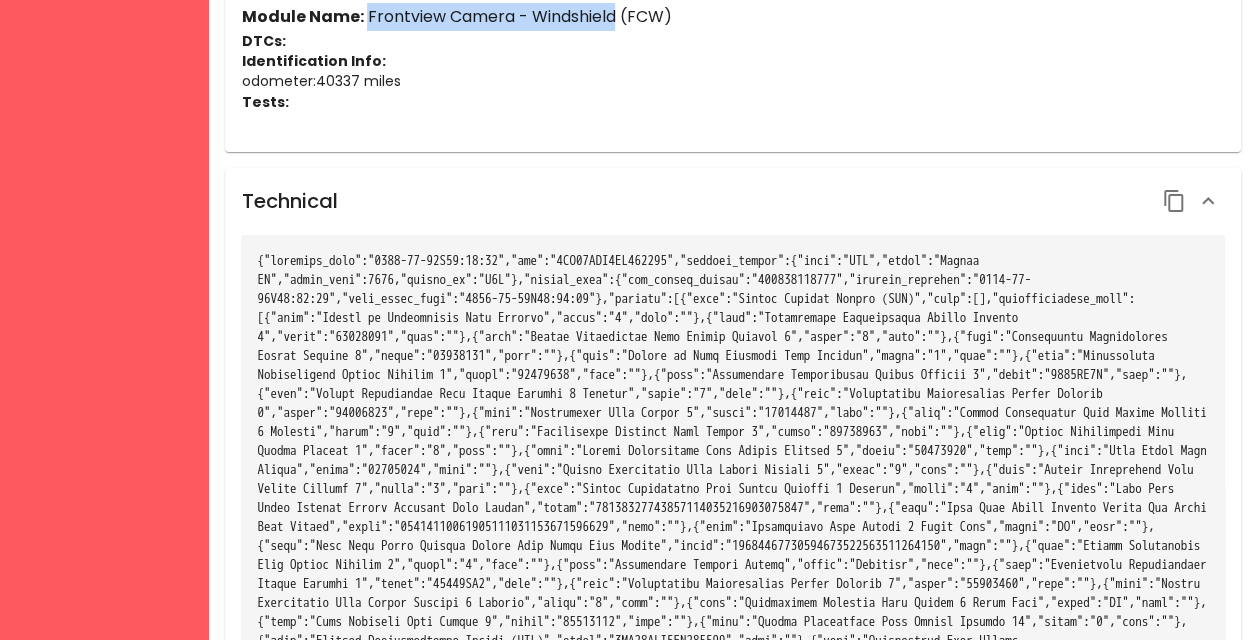 scroll, scrollTop: 9410, scrollLeft: 0, axis: vertical 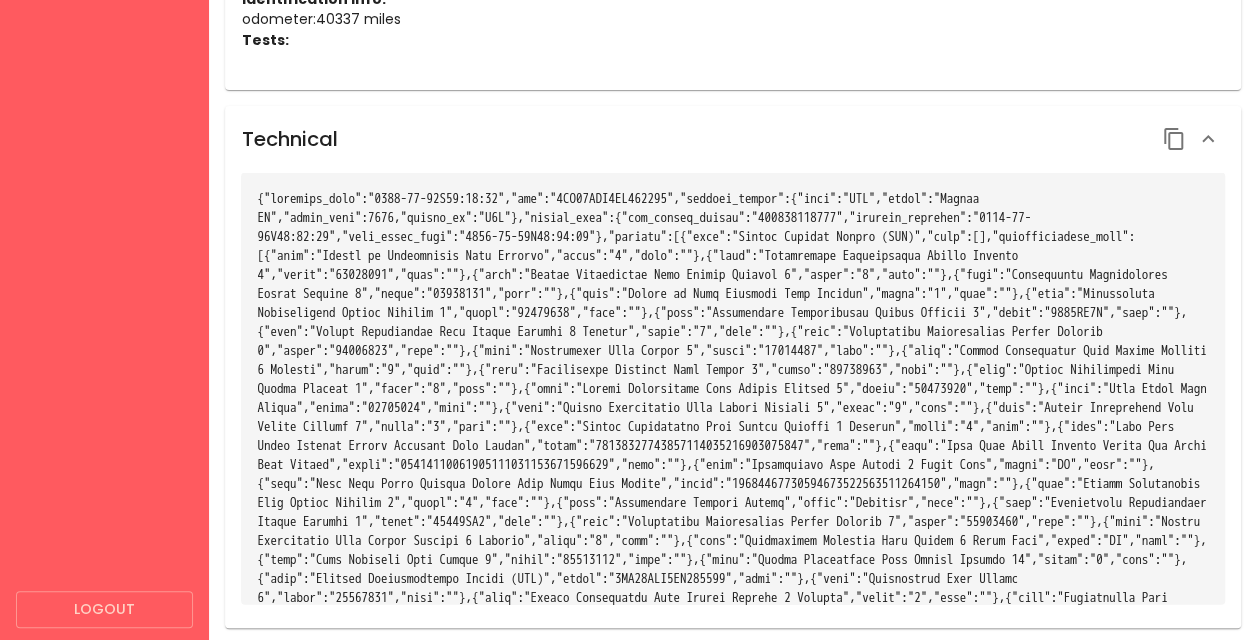 type 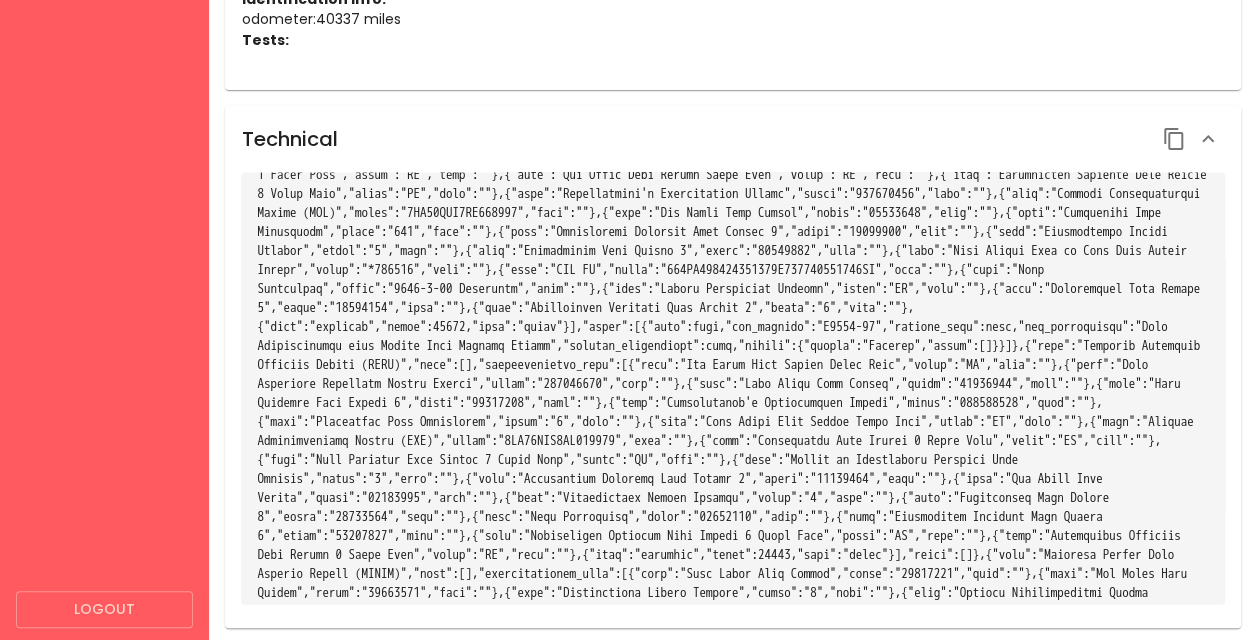scroll, scrollTop: 3208, scrollLeft: 0, axis: vertical 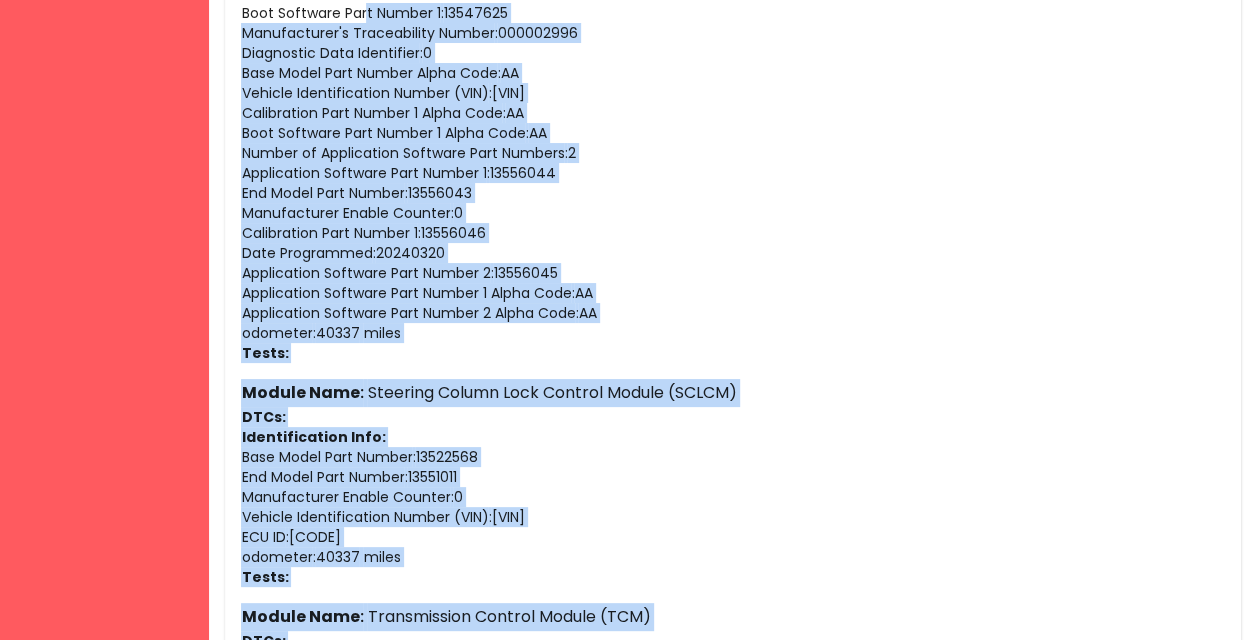 drag, startPoint x: 734, startPoint y: 98, endPoint x: 363, endPoint y: -108, distance: 424.3548 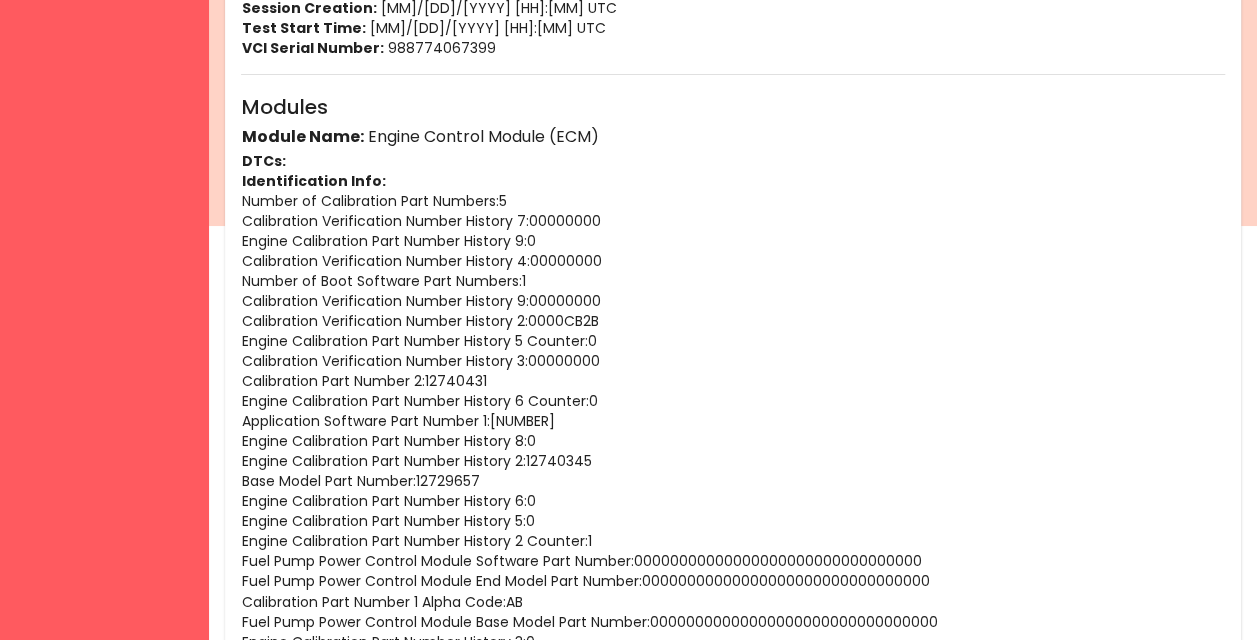 scroll, scrollTop: 0, scrollLeft: 0, axis: both 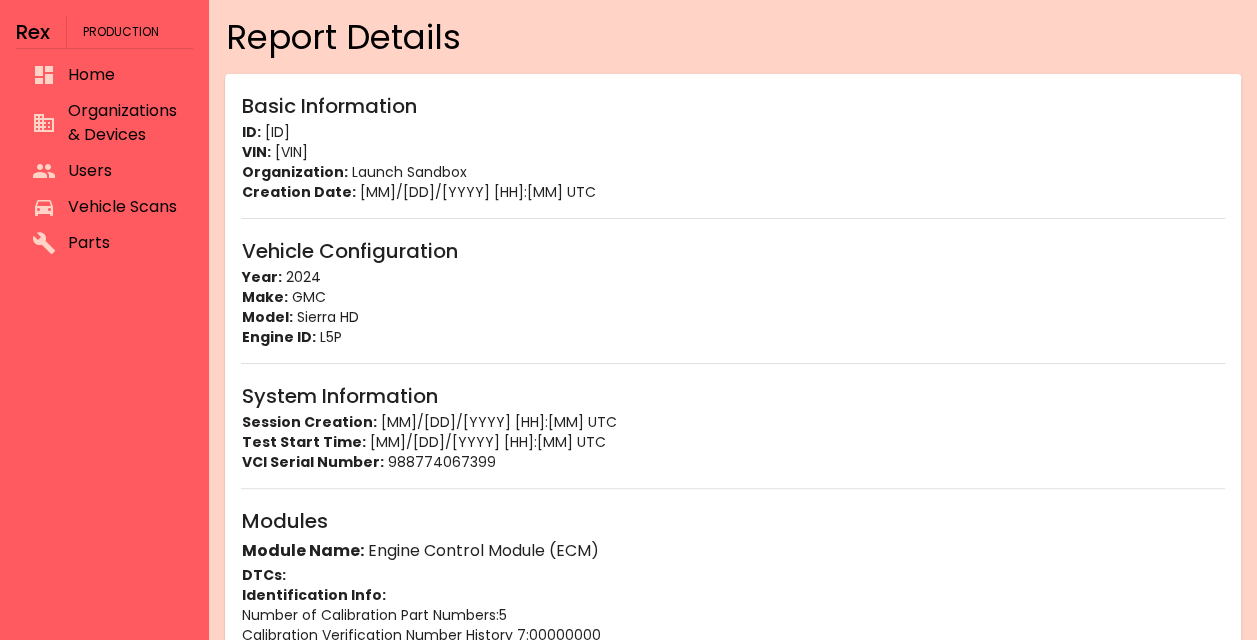 click on "Vehicle Scans" at bounding box center (122, 207) 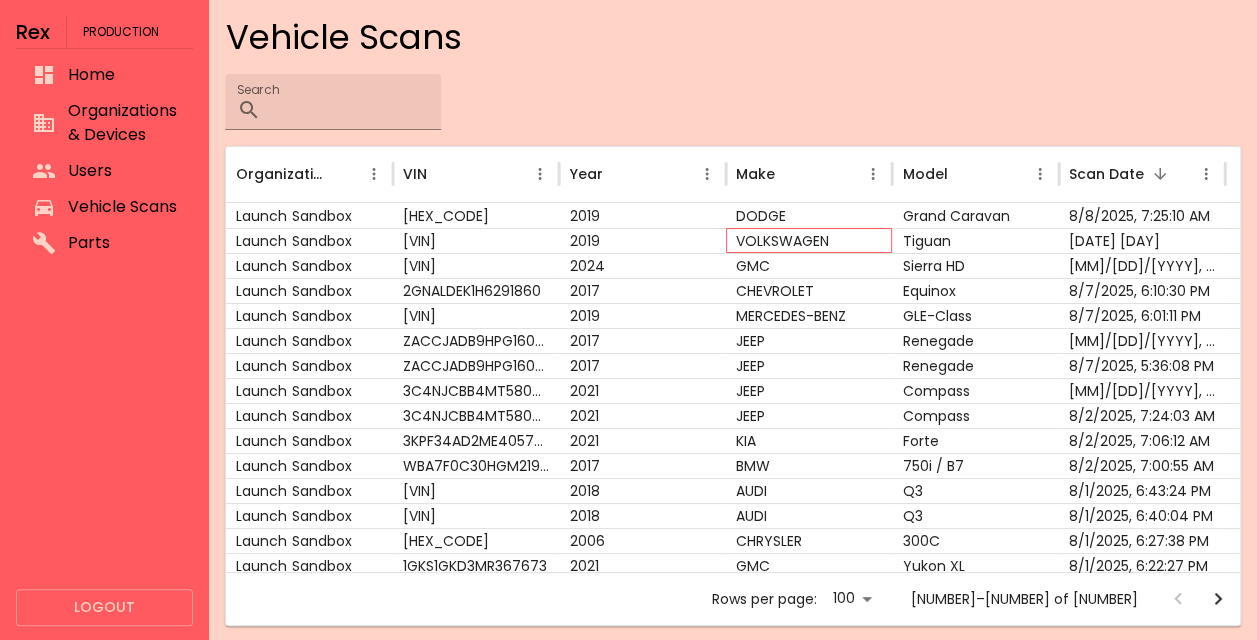 click on "VOLKSWAGEN" at bounding box center [809, 240] 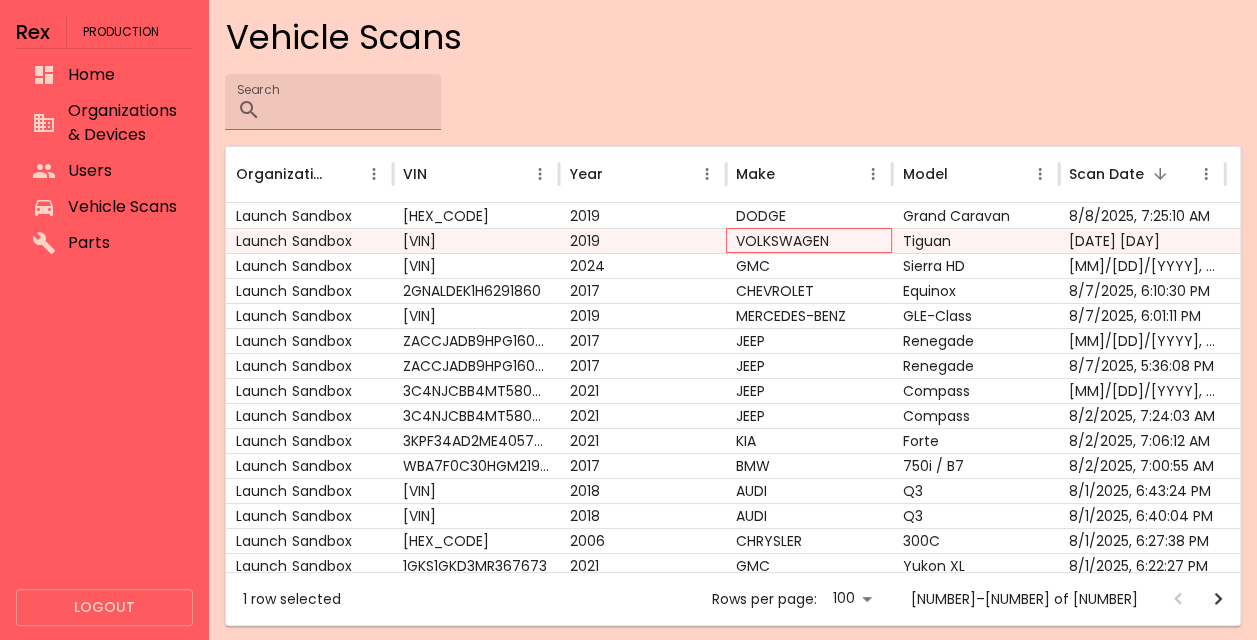 click on "VOLKSWAGEN" at bounding box center (809, 240) 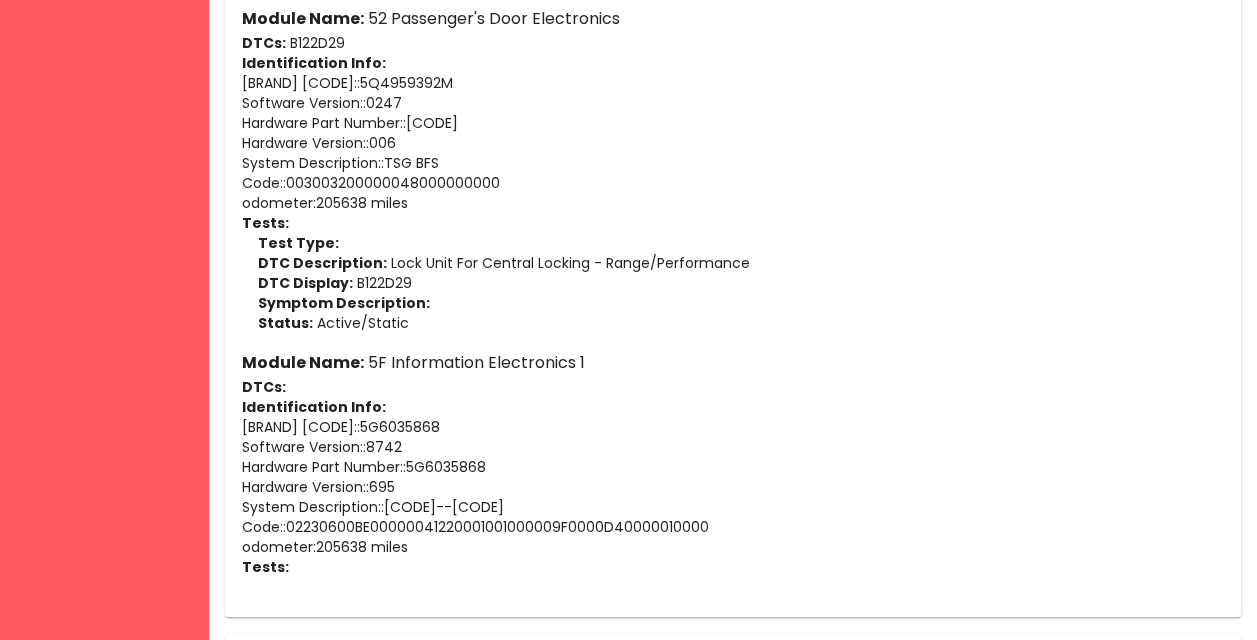 scroll, scrollTop: 4844, scrollLeft: 0, axis: vertical 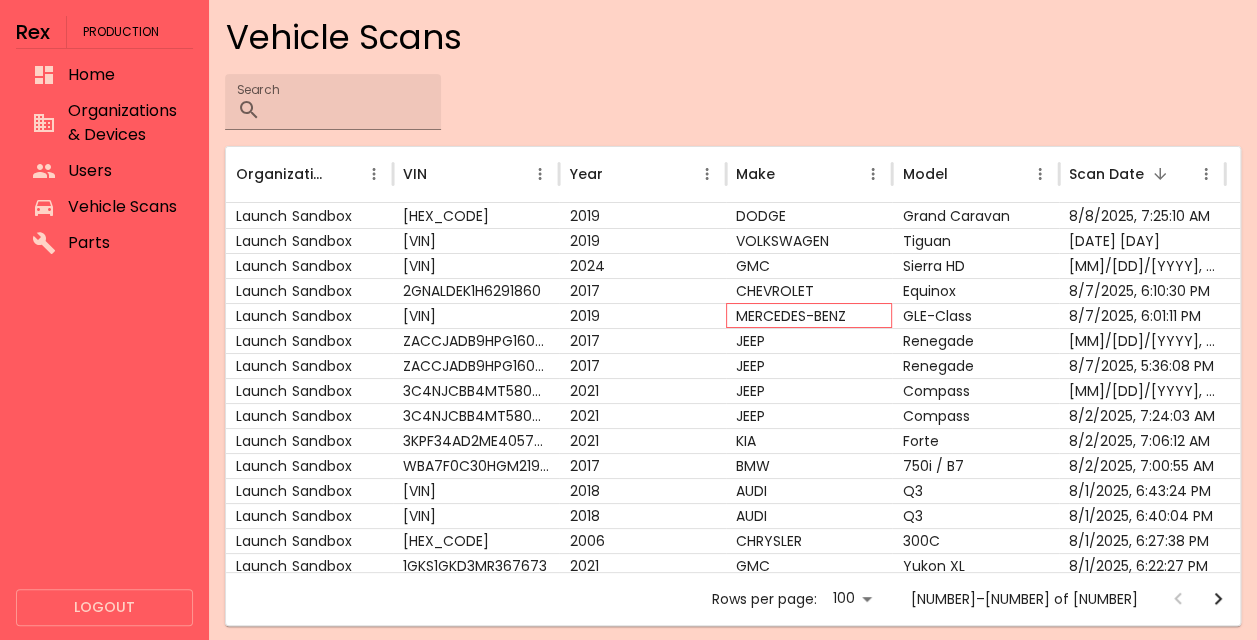 click on "MERCEDES-BENZ" at bounding box center (809, 315) 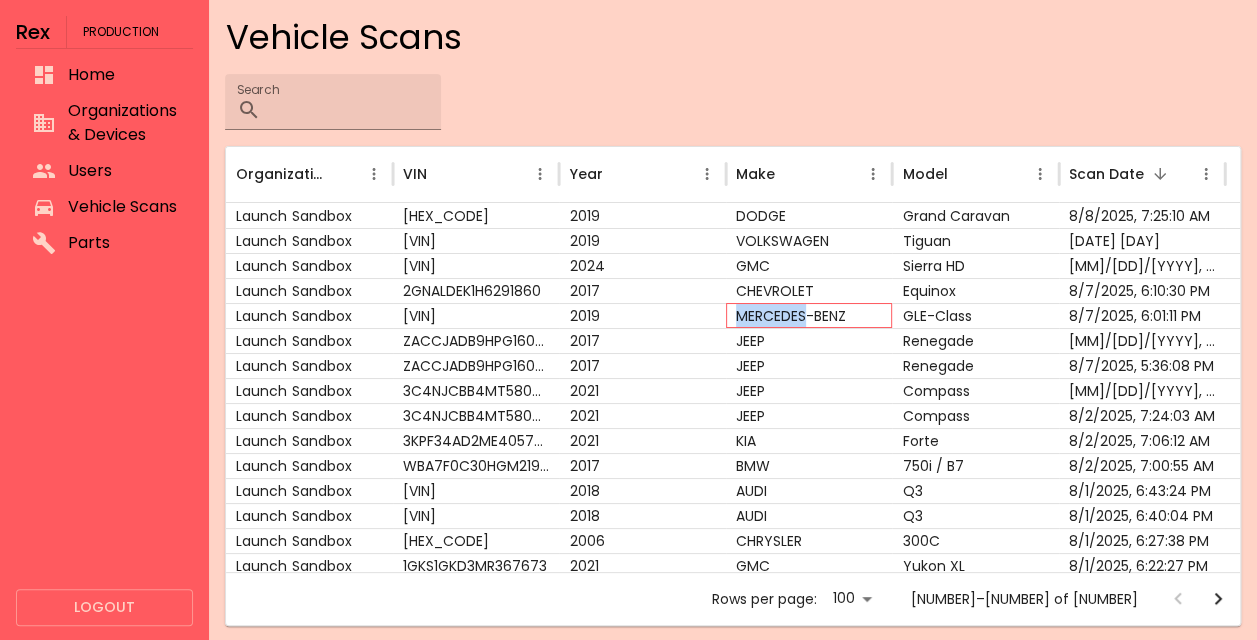 click on "MERCEDES-BENZ" at bounding box center [809, 315] 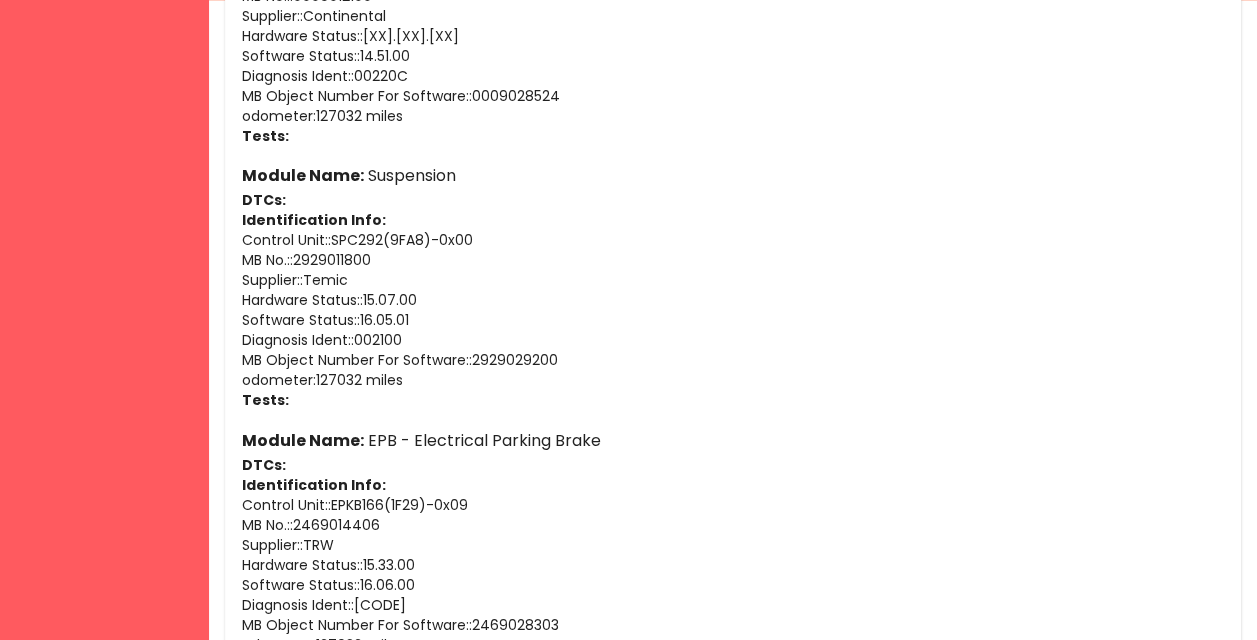 scroll, scrollTop: 640, scrollLeft: 0, axis: vertical 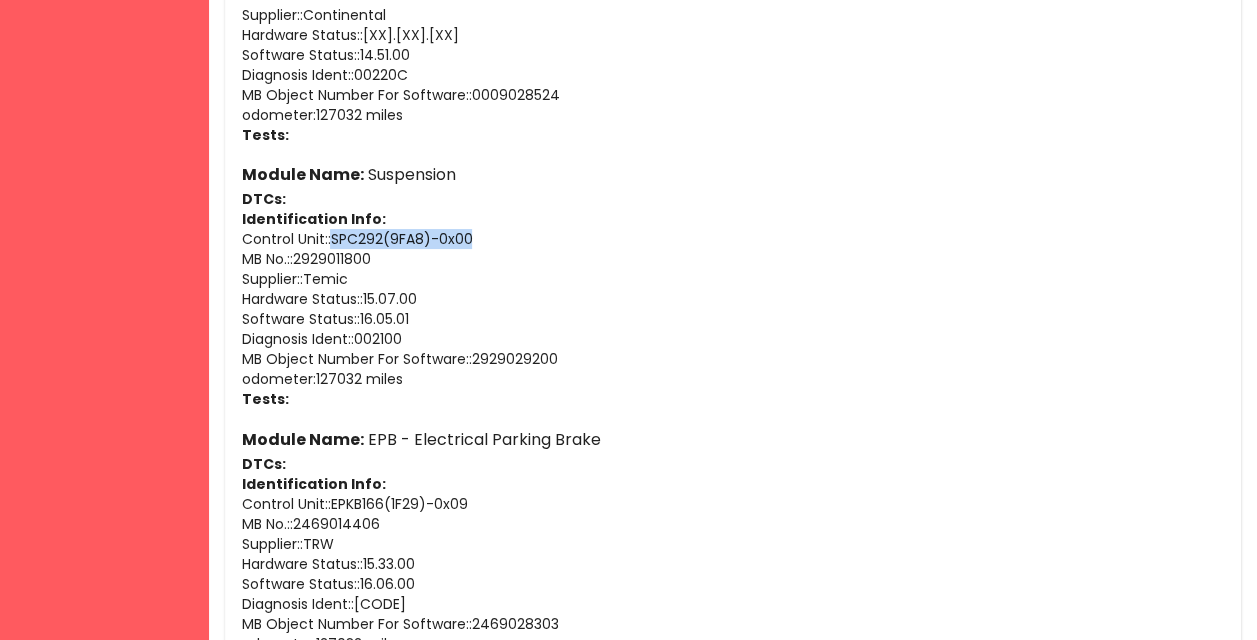 drag, startPoint x: 489, startPoint y: 234, endPoint x: 331, endPoint y: 234, distance: 158 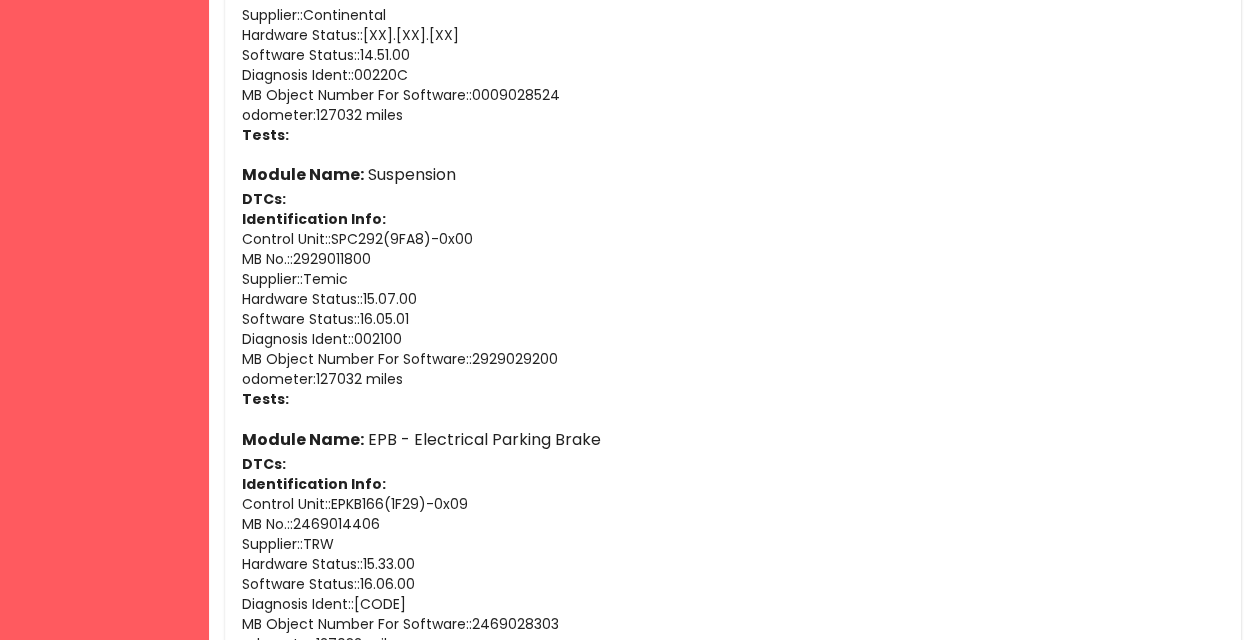 scroll, scrollTop: 655, scrollLeft: 0, axis: vertical 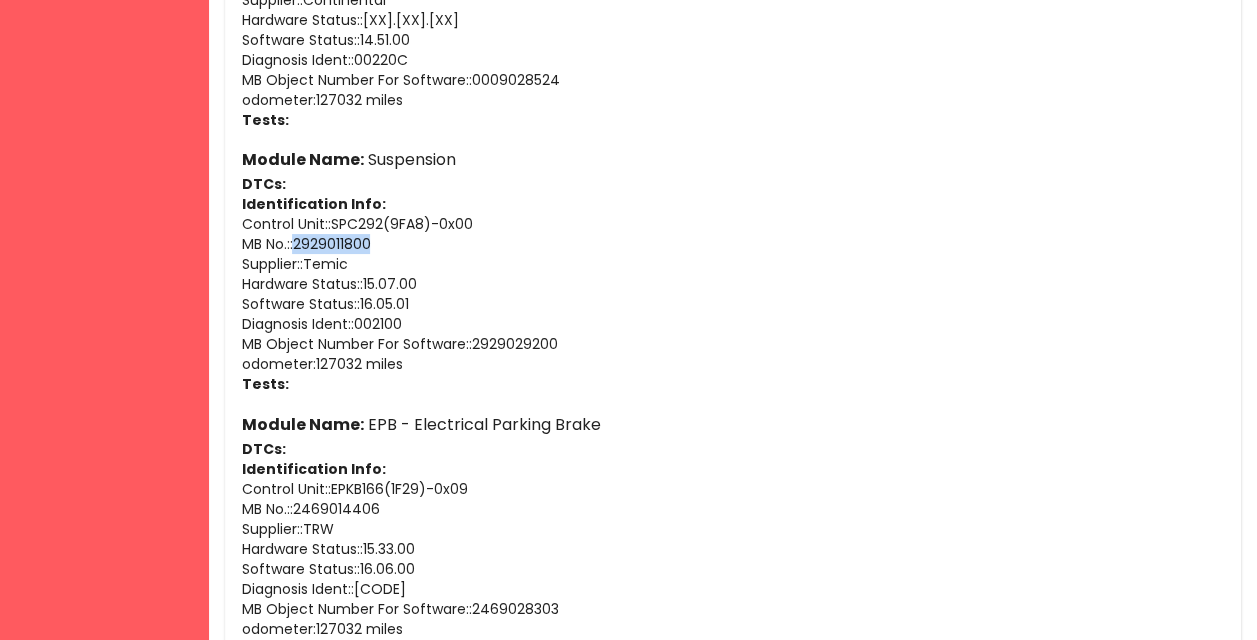 drag, startPoint x: 380, startPoint y: 239, endPoint x: 297, endPoint y: 238, distance: 83.00603 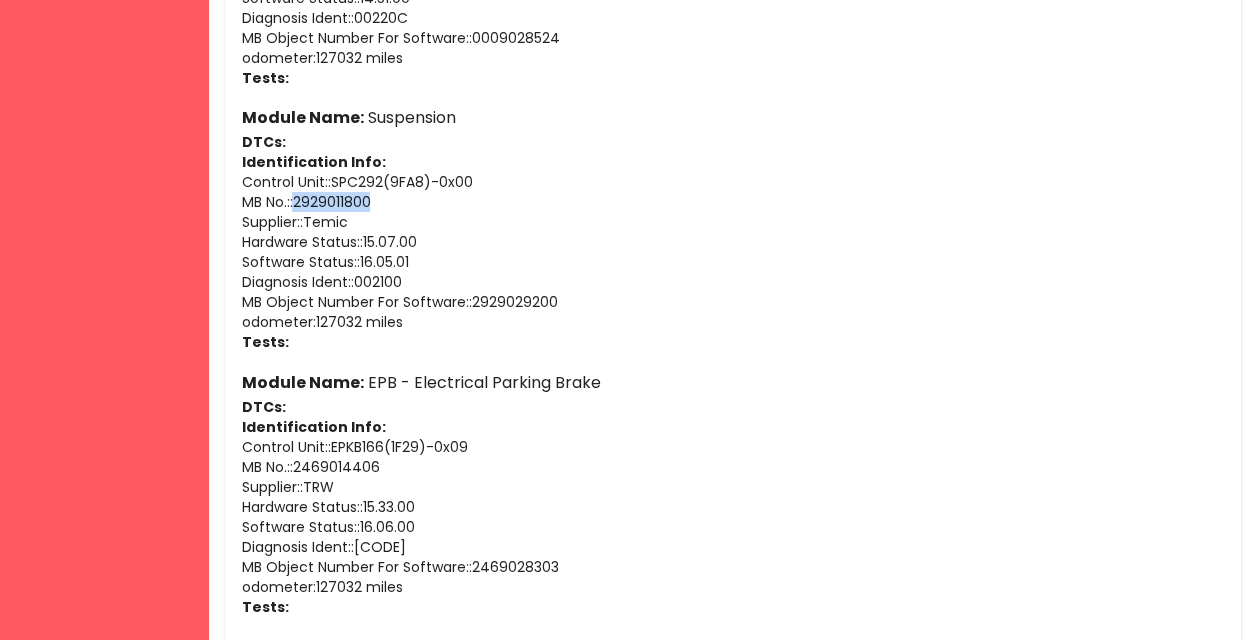 scroll, scrollTop: 741, scrollLeft: 0, axis: vertical 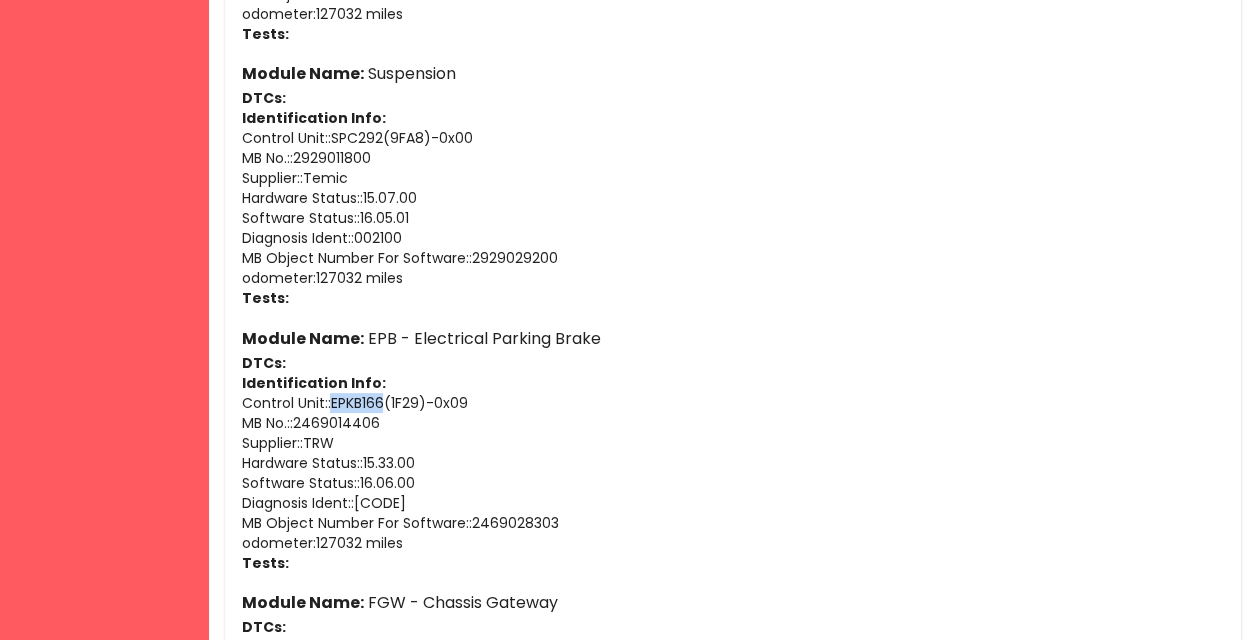 drag, startPoint x: 332, startPoint y: 402, endPoint x: 387, endPoint y: 399, distance: 55.081757 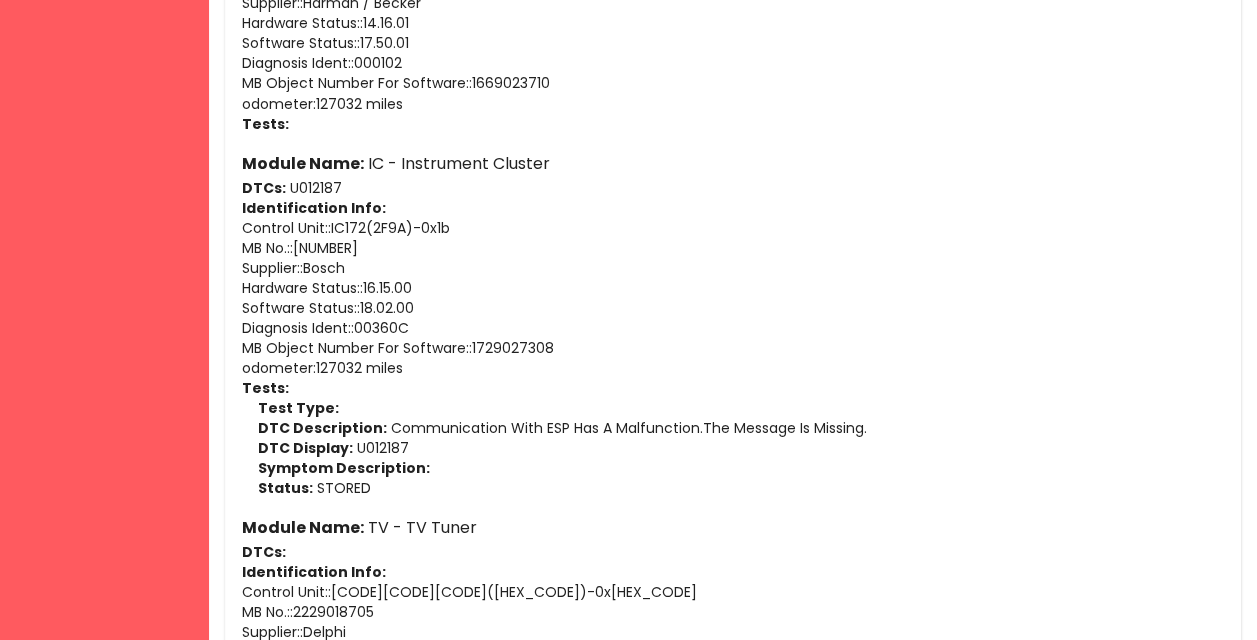 scroll, scrollTop: 8542, scrollLeft: 0, axis: vertical 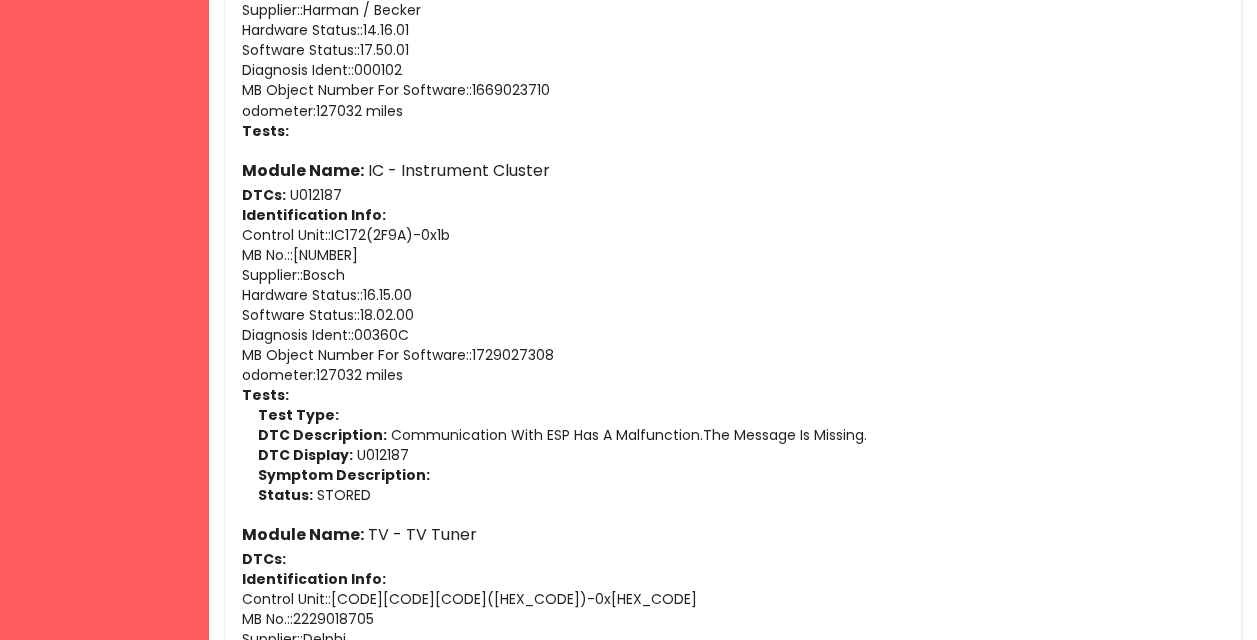 click on "MB No.: :  2929013901" at bounding box center (733, 255) 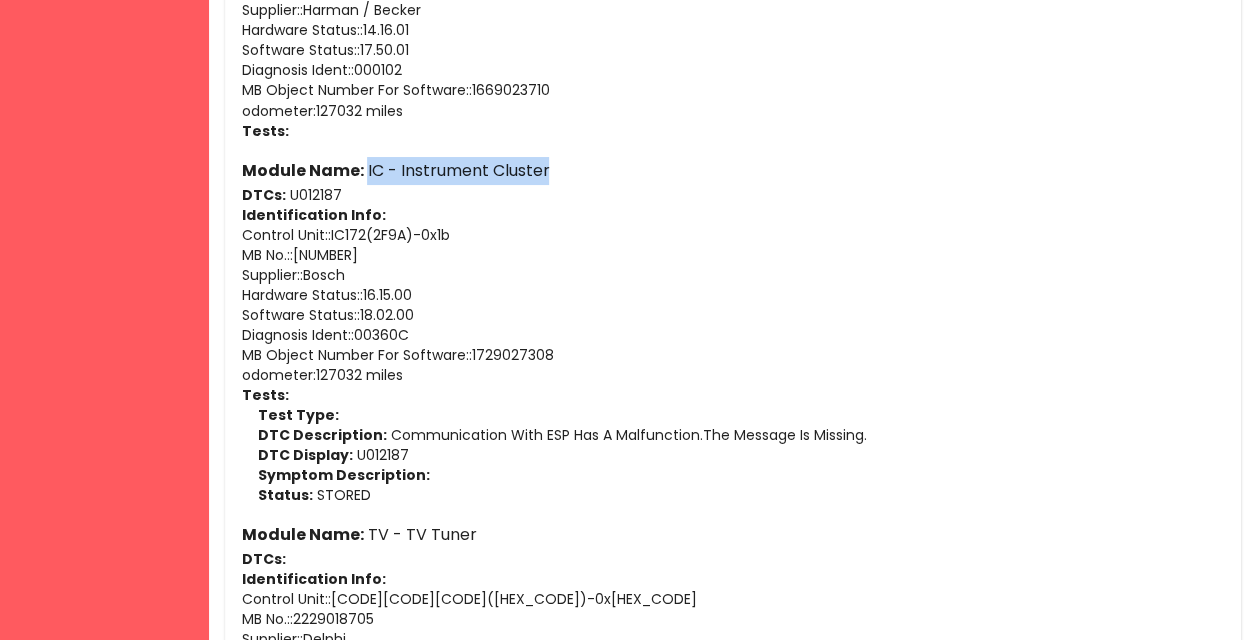 drag, startPoint x: 558, startPoint y: 172, endPoint x: 365, endPoint y: 167, distance: 193.06476 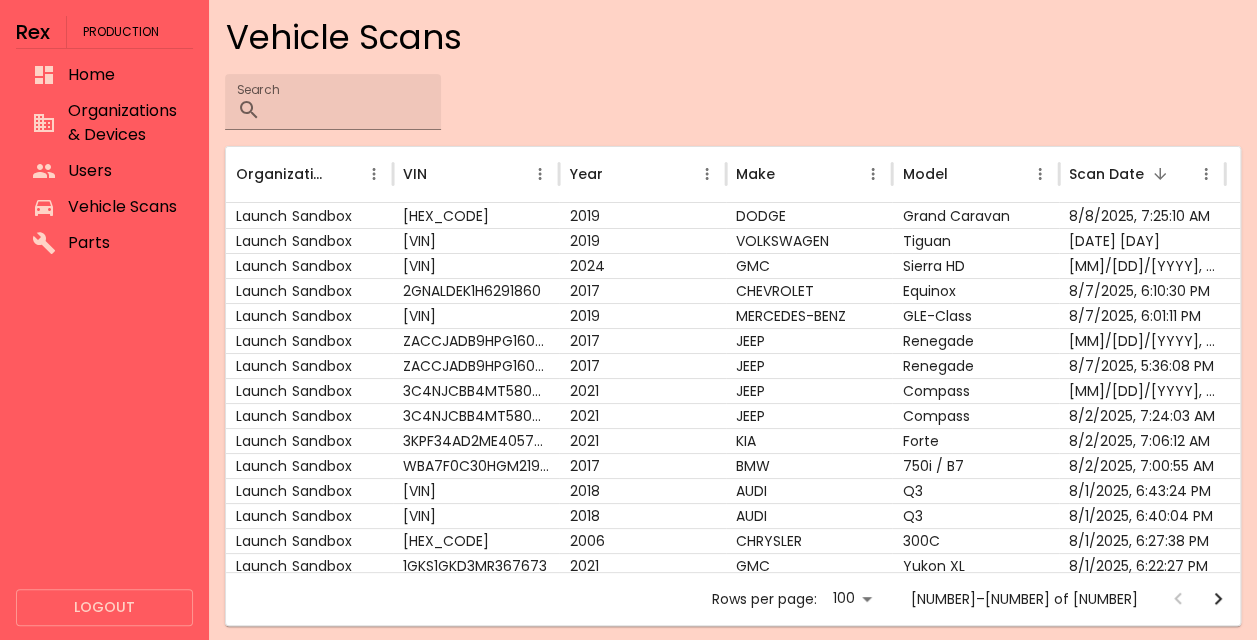 scroll, scrollTop: 19, scrollLeft: 0, axis: vertical 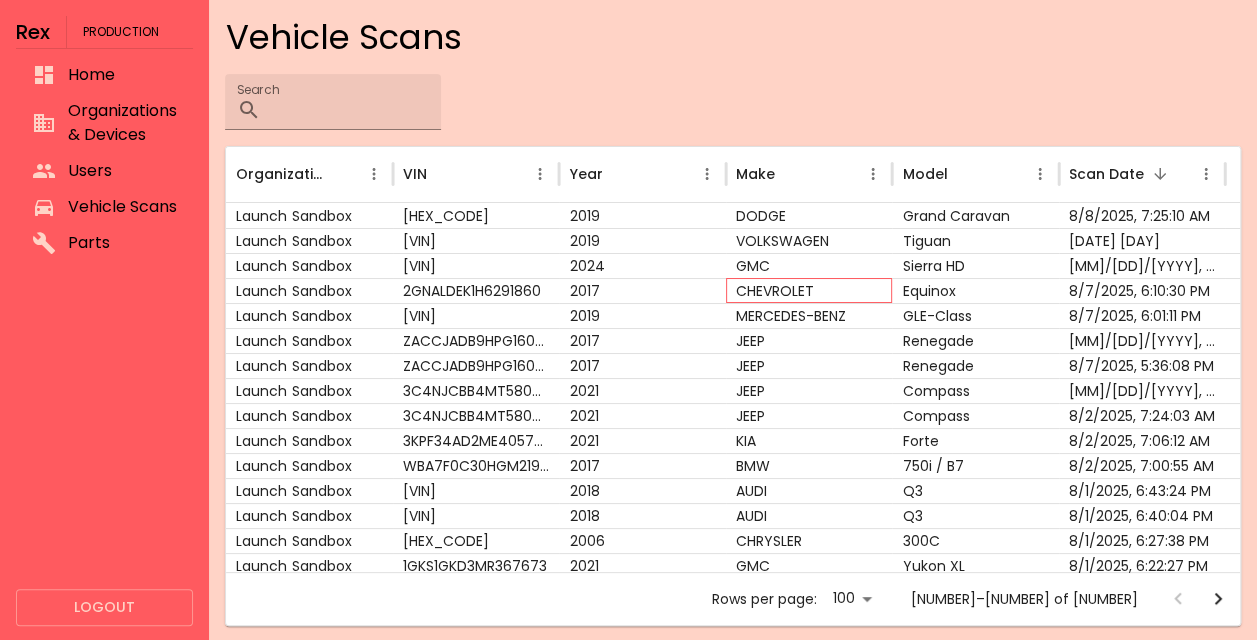 click on "CHEVROLET" at bounding box center (809, 290) 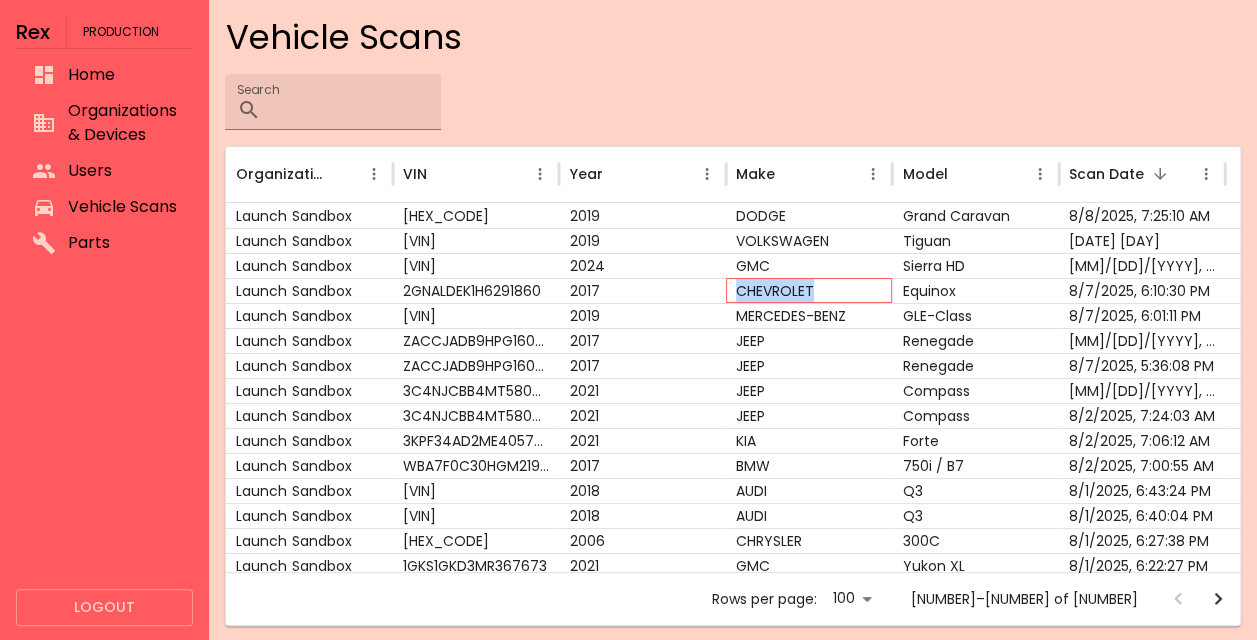 click on "CHEVROLET" at bounding box center (809, 290) 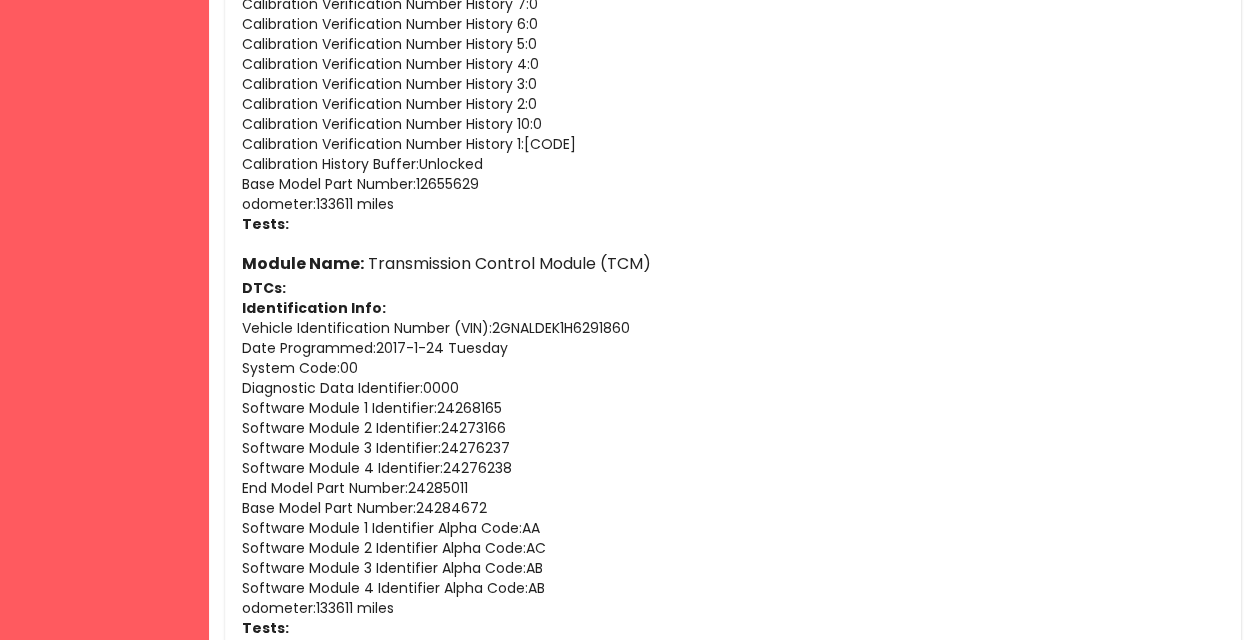 scroll, scrollTop: 1374, scrollLeft: 0, axis: vertical 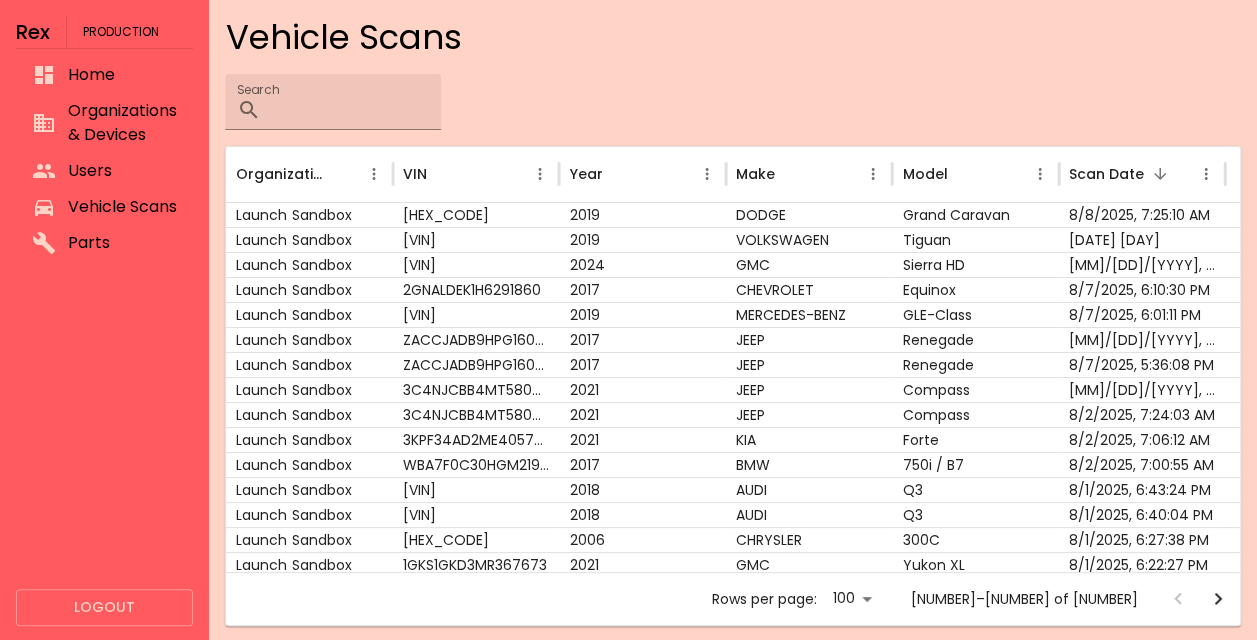 click on "Vehicle Scans" at bounding box center (733, 37) 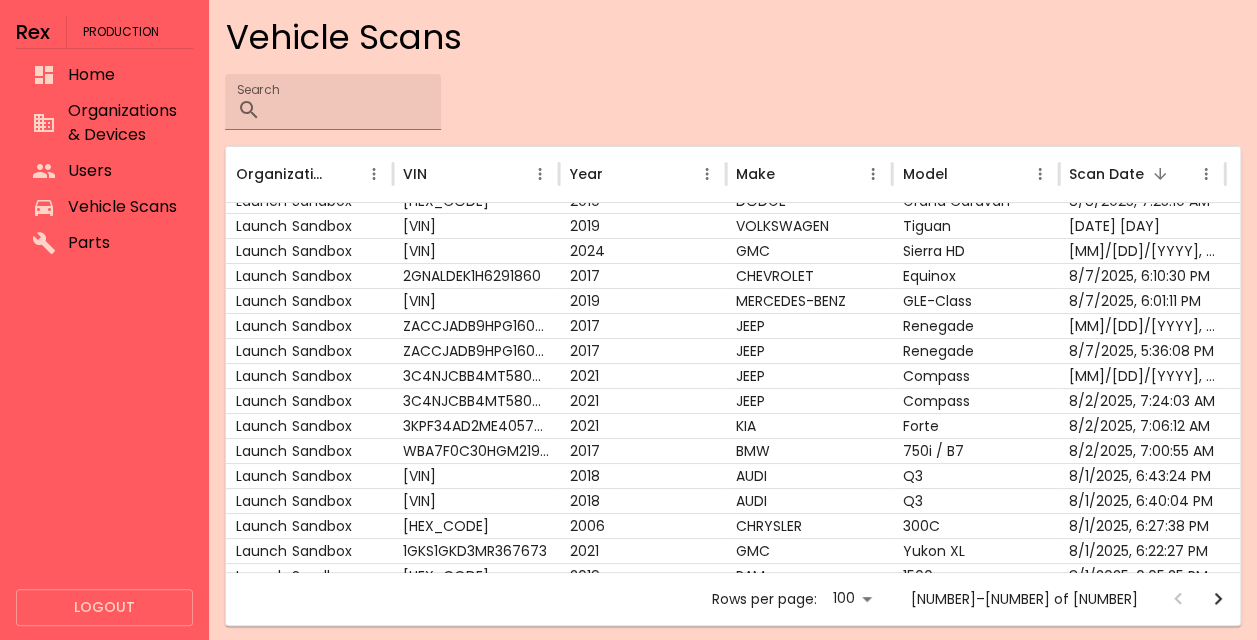 scroll, scrollTop: 4, scrollLeft: 0, axis: vertical 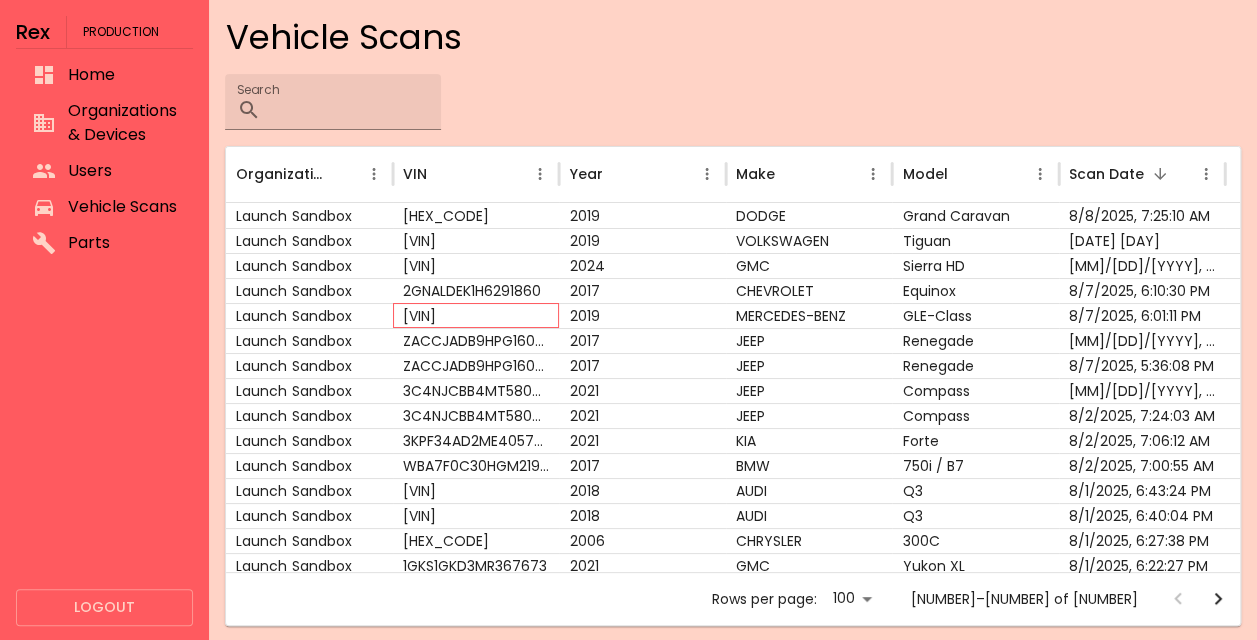 click on "[VIN]" at bounding box center (476, 315) 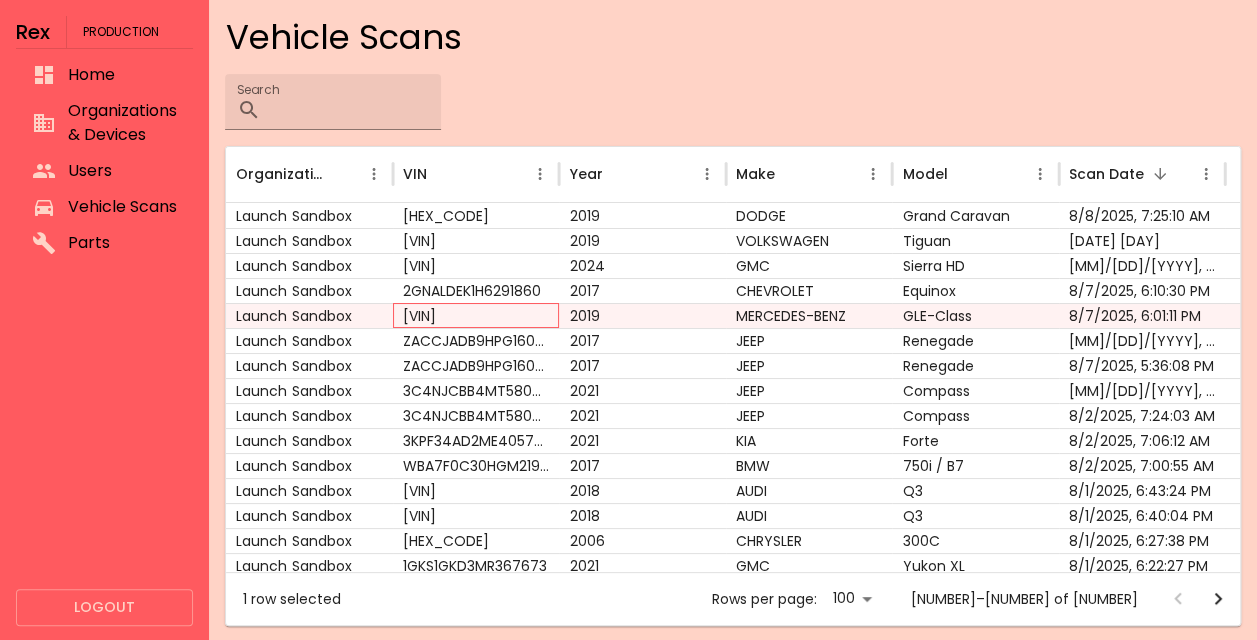 click on "[VIN]" at bounding box center (476, 315) 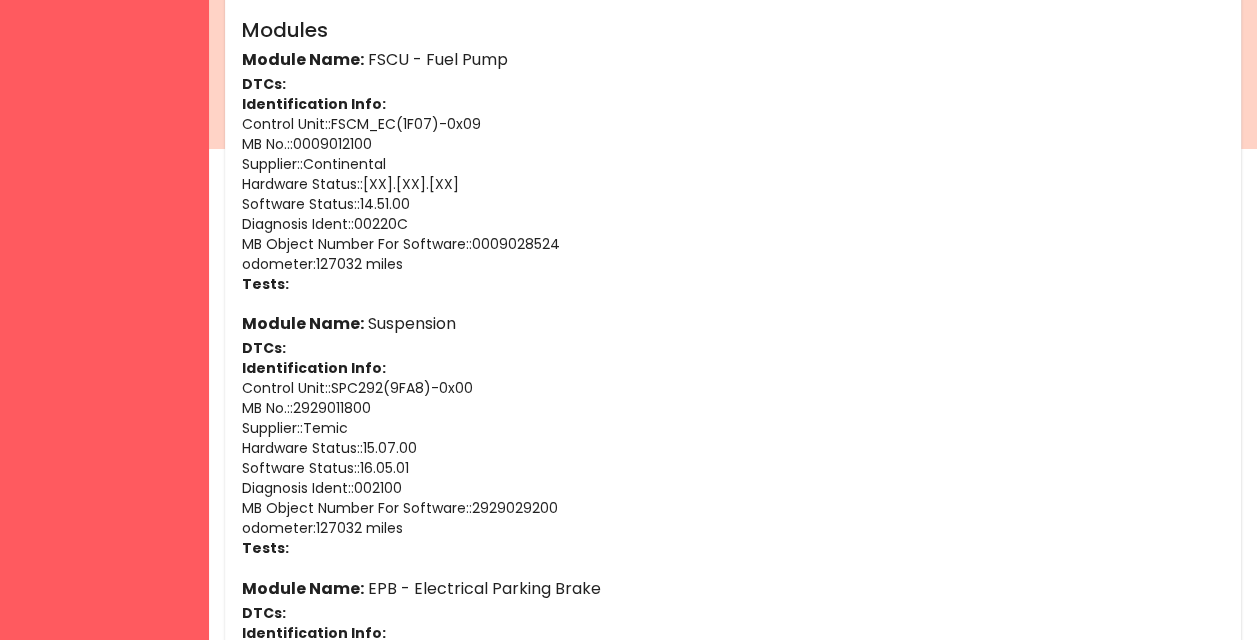 scroll, scrollTop: 492, scrollLeft: 0, axis: vertical 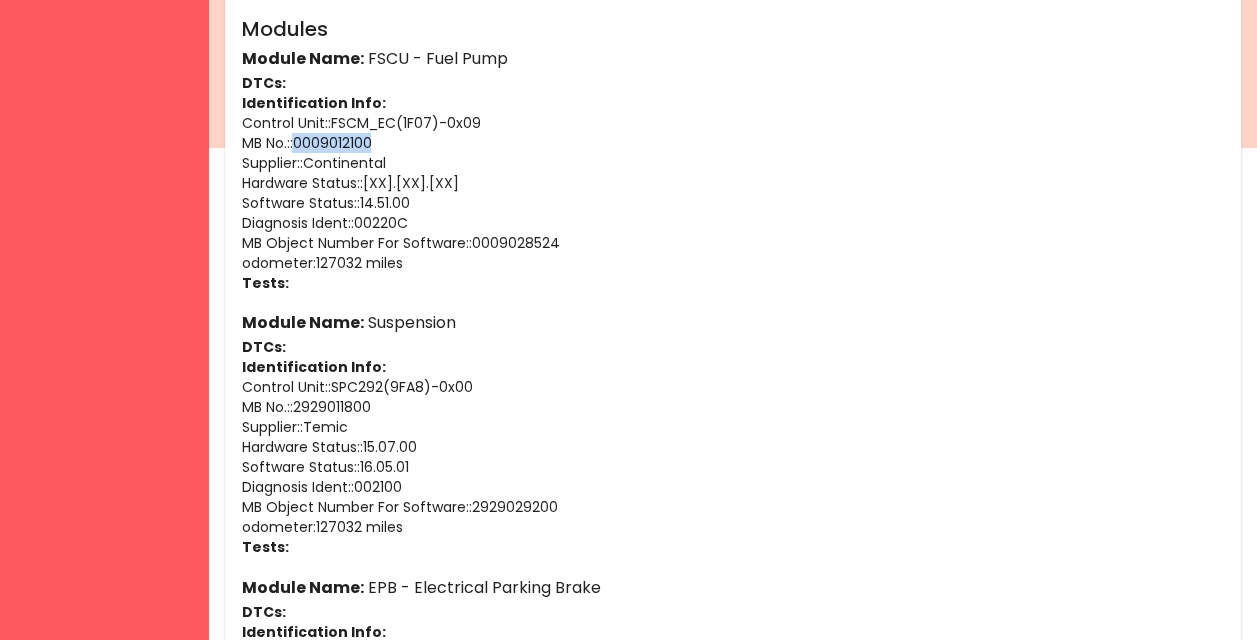 drag, startPoint x: 385, startPoint y: 145, endPoint x: 300, endPoint y: 138, distance: 85.28775 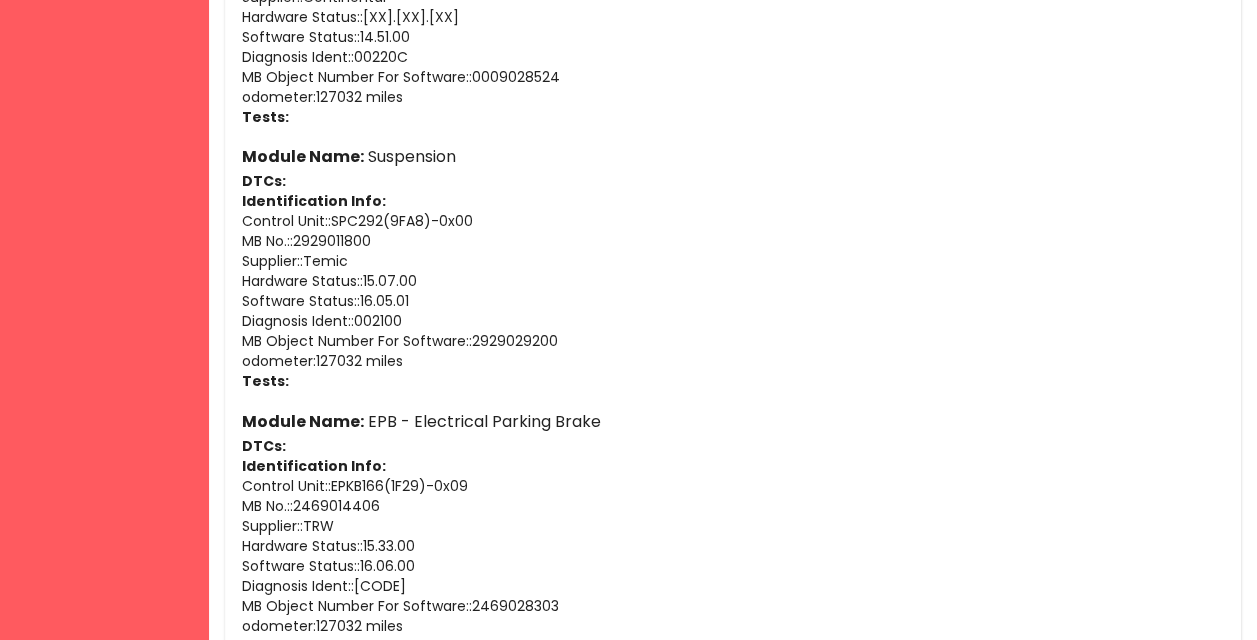scroll, scrollTop: 661, scrollLeft: 0, axis: vertical 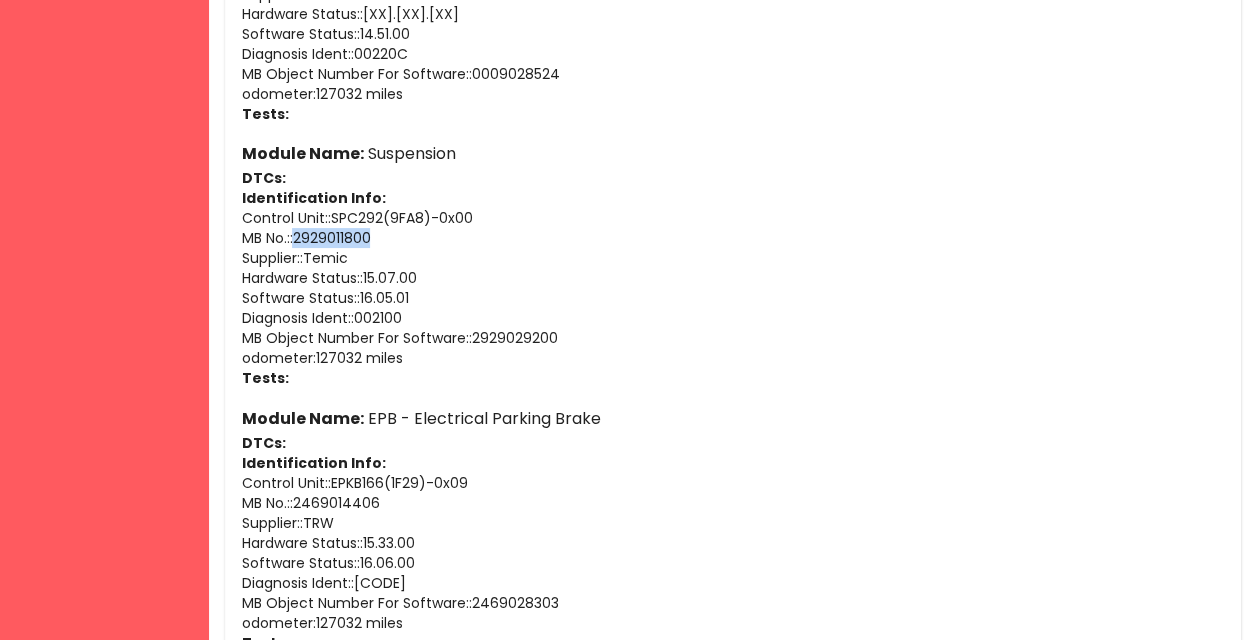 drag, startPoint x: 388, startPoint y: 232, endPoint x: 295, endPoint y: 237, distance: 93.13431 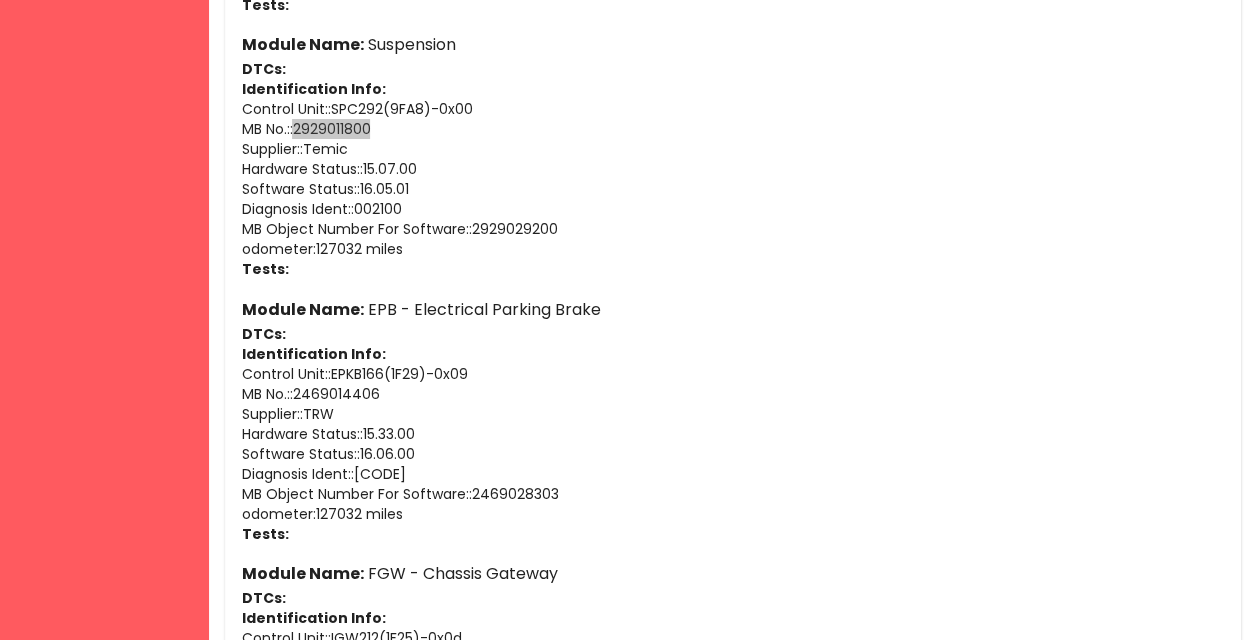 scroll, scrollTop: 775, scrollLeft: 0, axis: vertical 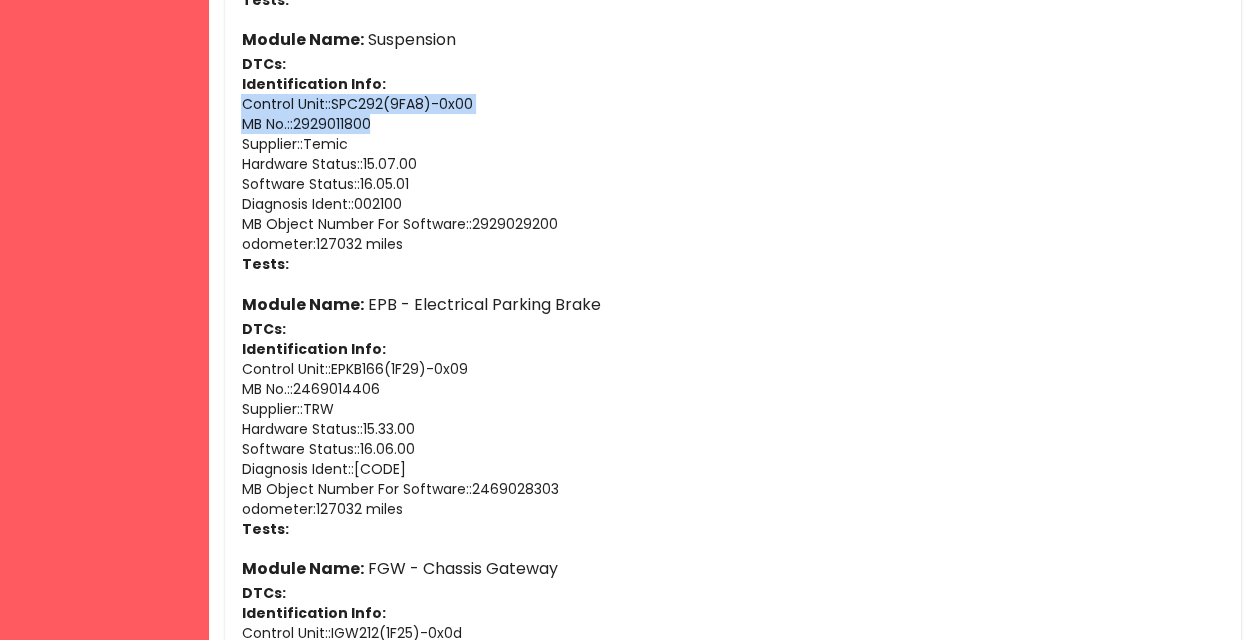 drag, startPoint x: 241, startPoint y: 102, endPoint x: 419, endPoint y: 117, distance: 178.6309 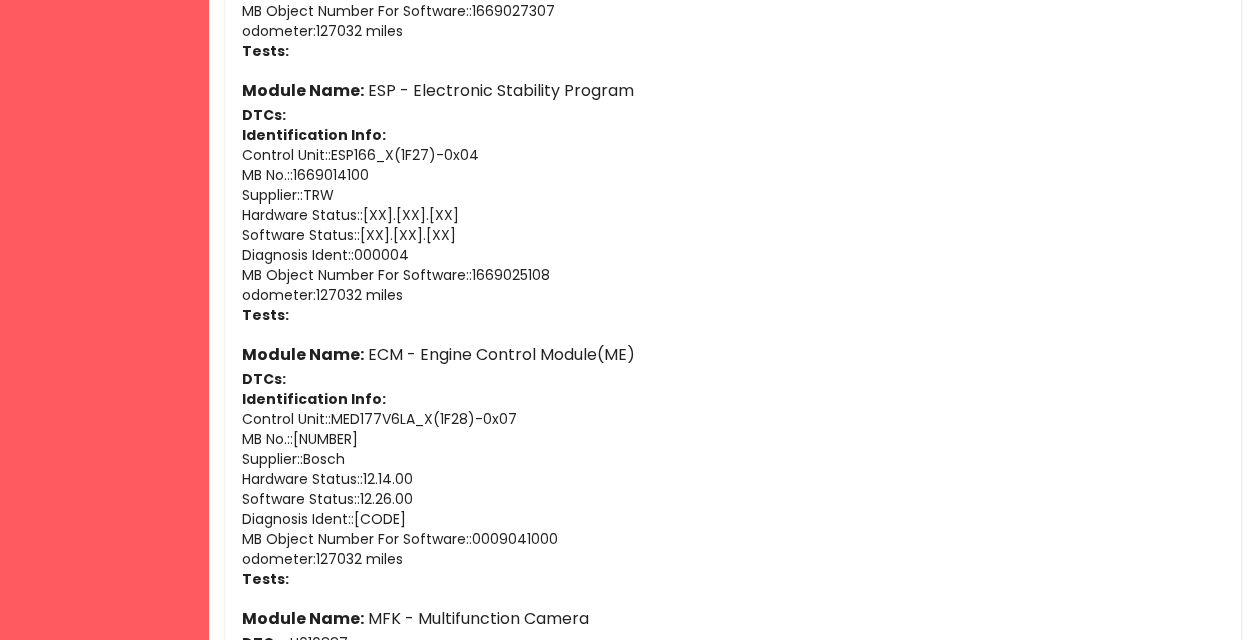 scroll, scrollTop: 1786, scrollLeft: 0, axis: vertical 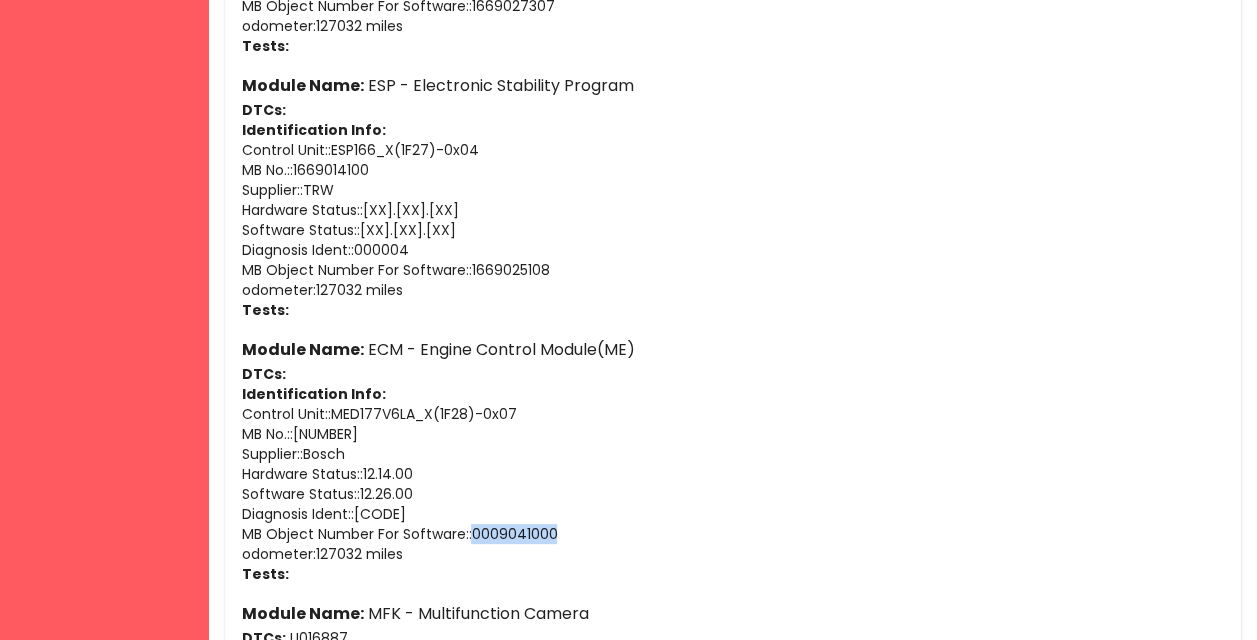 drag, startPoint x: 576, startPoint y: 528, endPoint x: 472, endPoint y: 531, distance: 104.04326 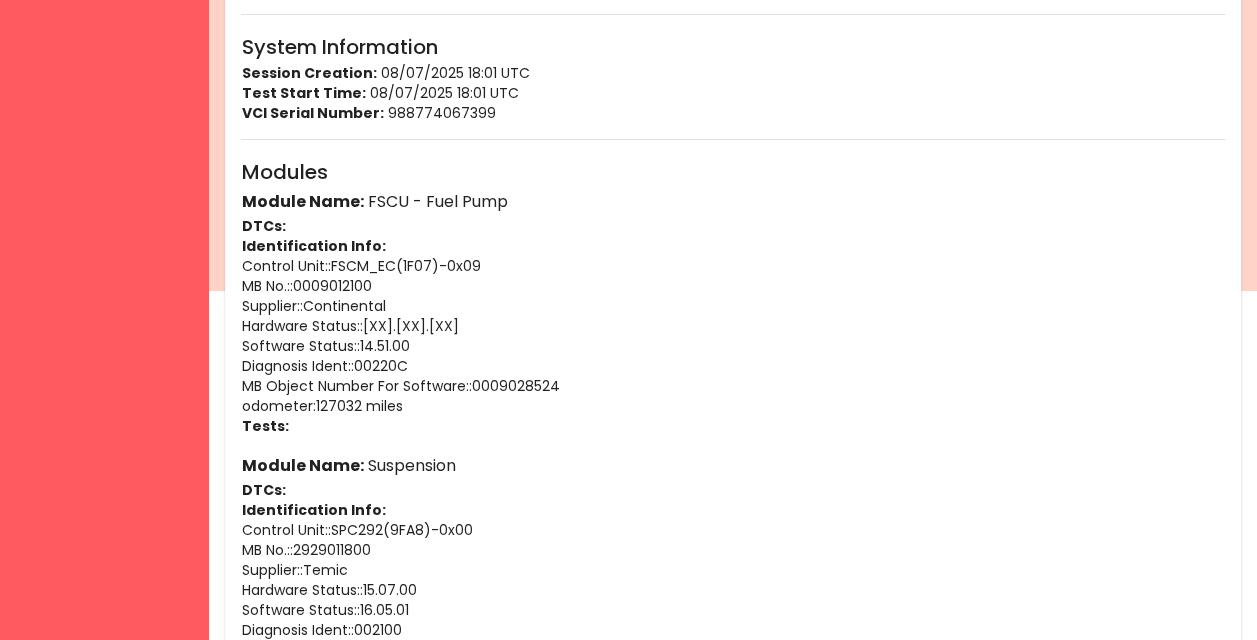 scroll, scrollTop: 0, scrollLeft: 0, axis: both 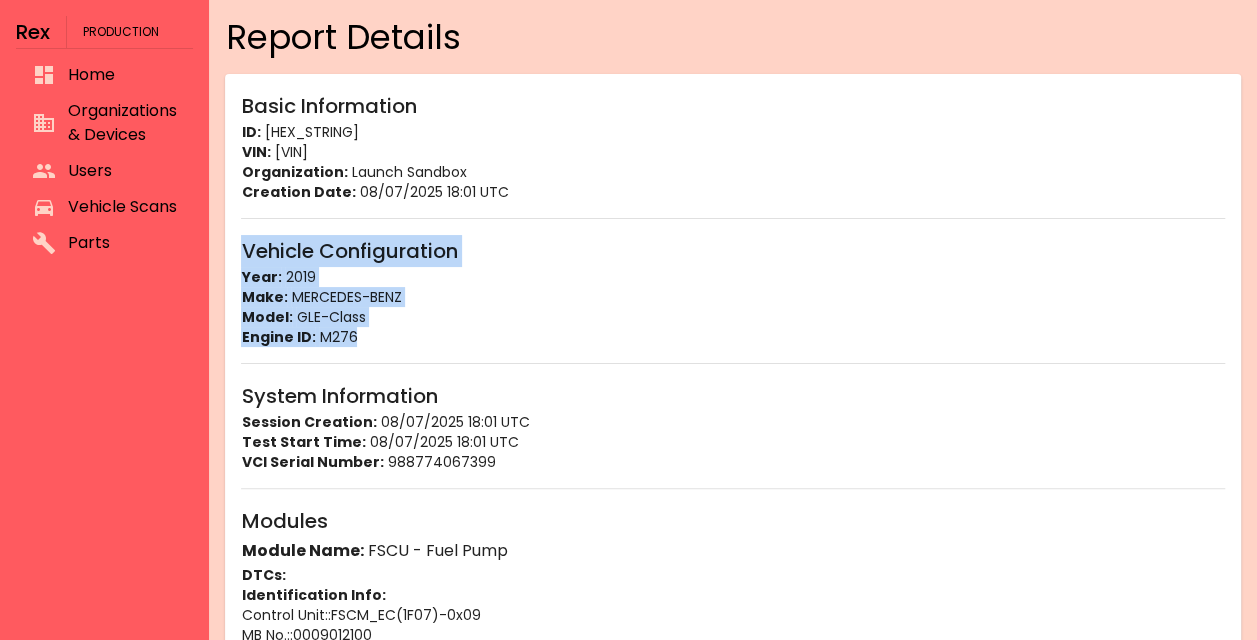 drag, startPoint x: 242, startPoint y: 251, endPoint x: 362, endPoint y: 334, distance: 145.9075 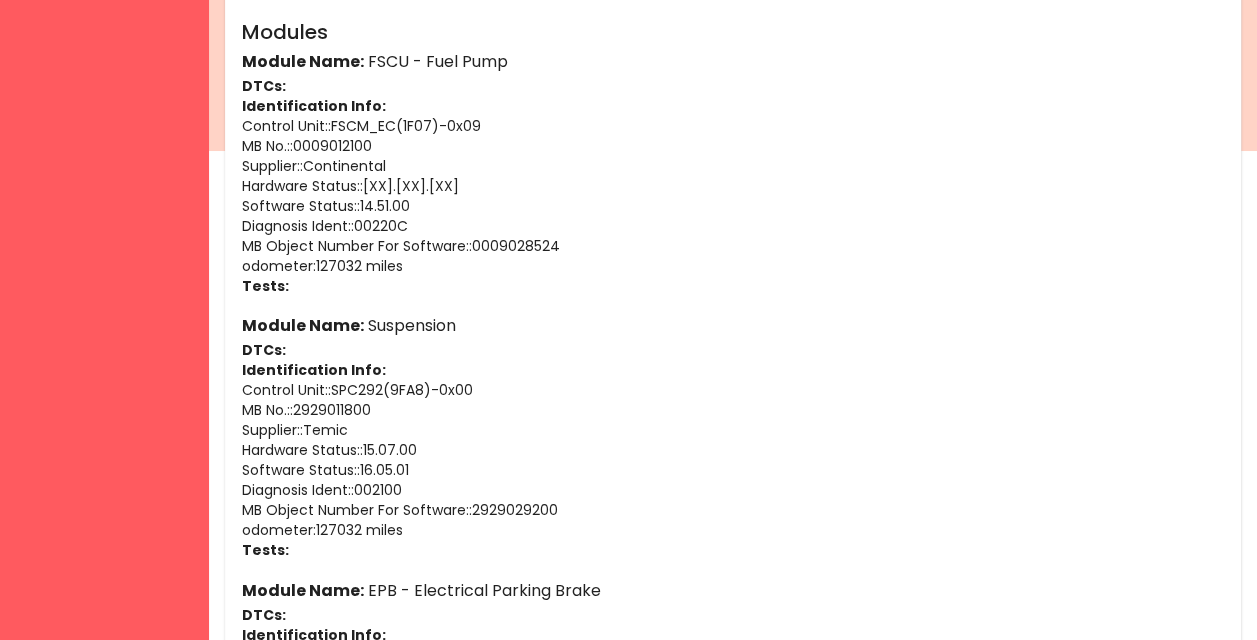 scroll, scrollTop: 500, scrollLeft: 0, axis: vertical 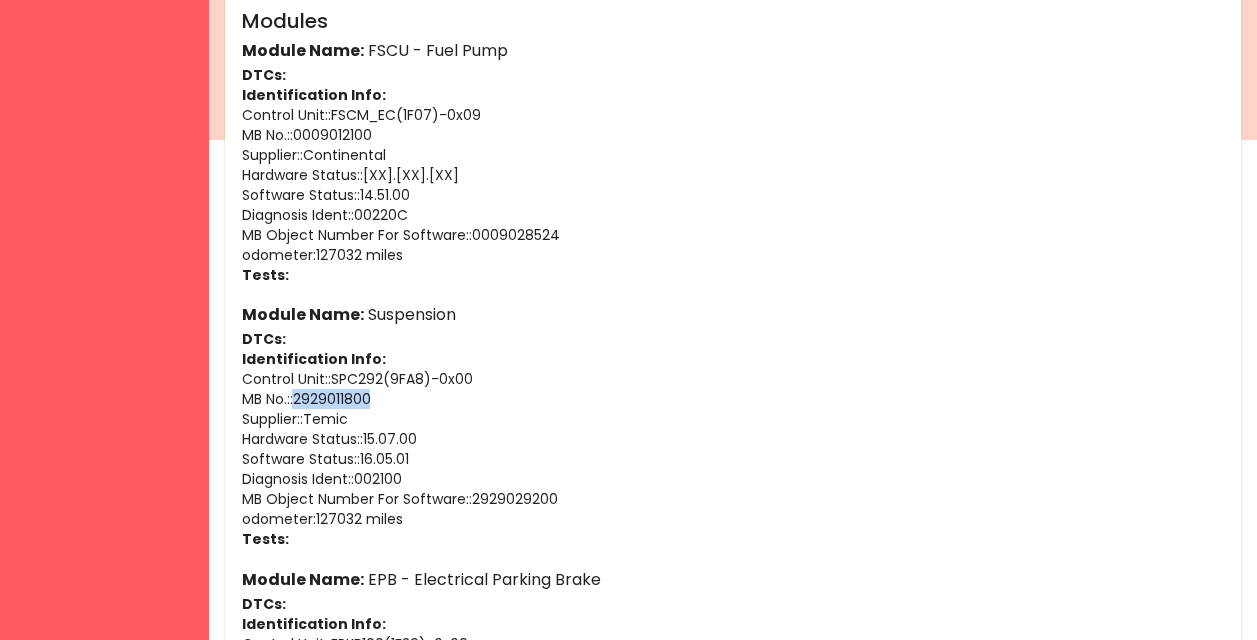 drag, startPoint x: 298, startPoint y: 397, endPoint x: 380, endPoint y: 398, distance: 82.006096 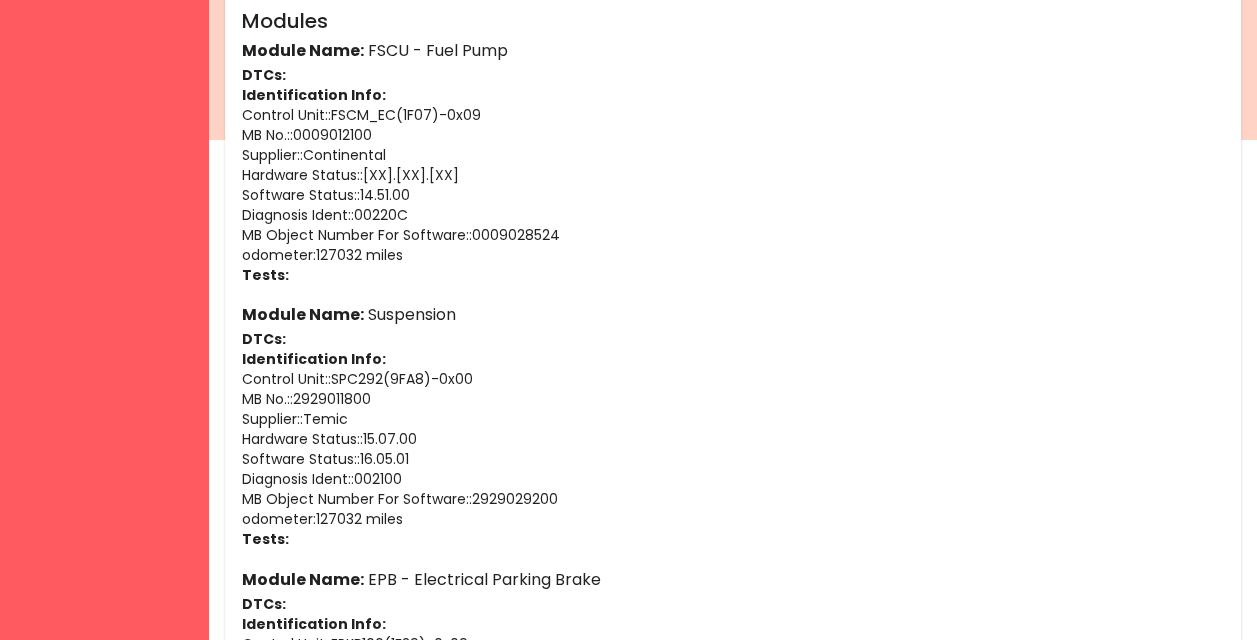 drag, startPoint x: 380, startPoint y: 398, endPoint x: 249, endPoint y: 379, distance: 132.3707 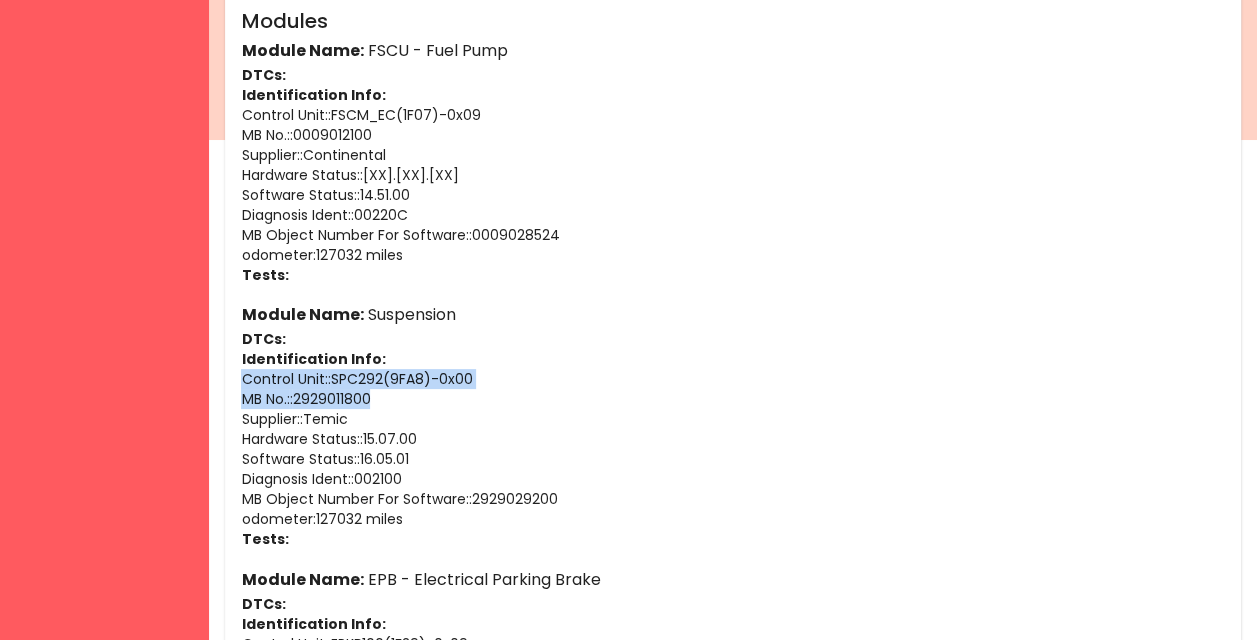 drag, startPoint x: 244, startPoint y: 374, endPoint x: 402, endPoint y: 395, distance: 159.38947 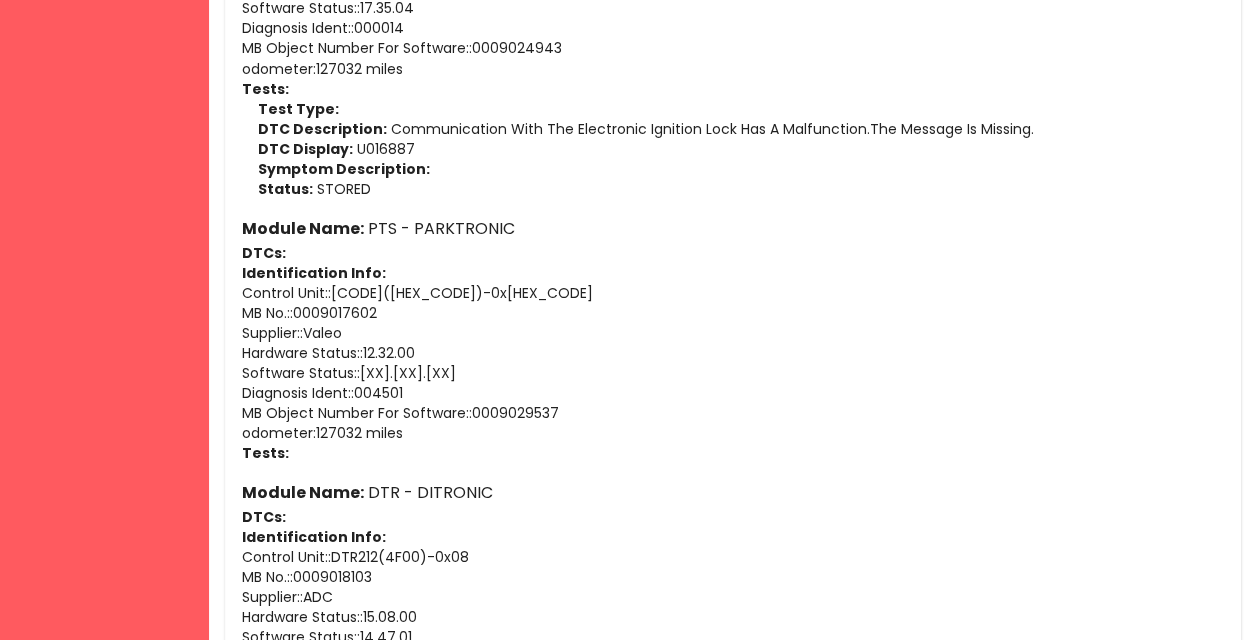 scroll, scrollTop: 2596, scrollLeft: 0, axis: vertical 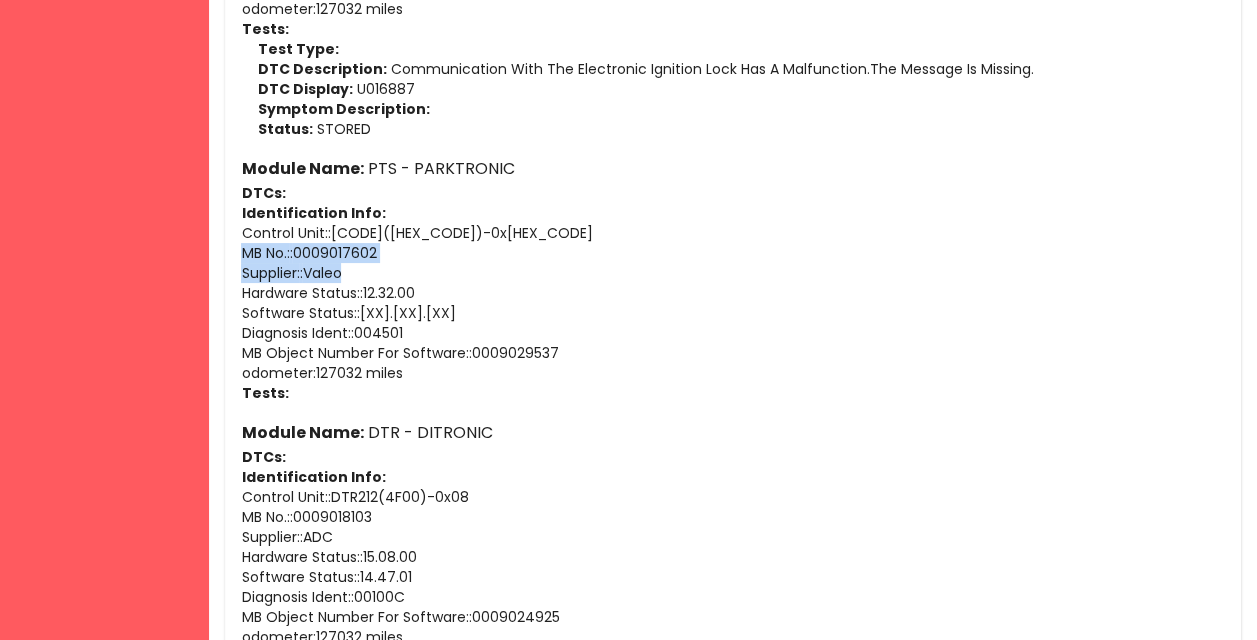 drag, startPoint x: 246, startPoint y: 252, endPoint x: 359, endPoint y: 271, distance: 114.58621 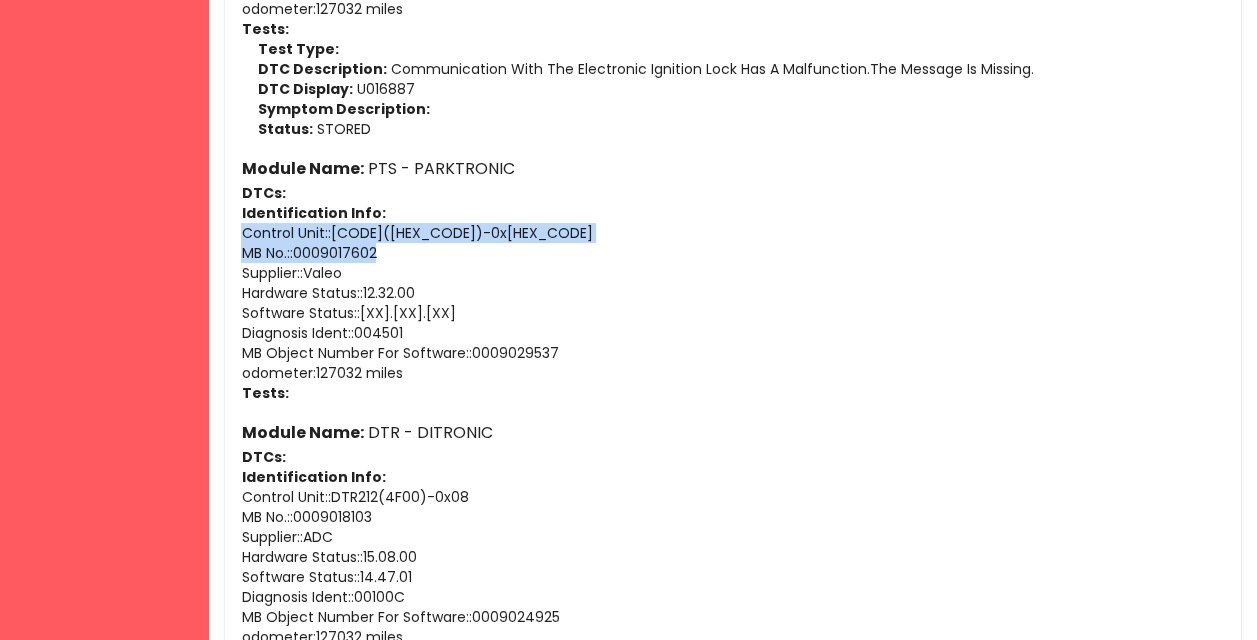drag, startPoint x: 242, startPoint y: 233, endPoint x: 407, endPoint y: 256, distance: 166.59532 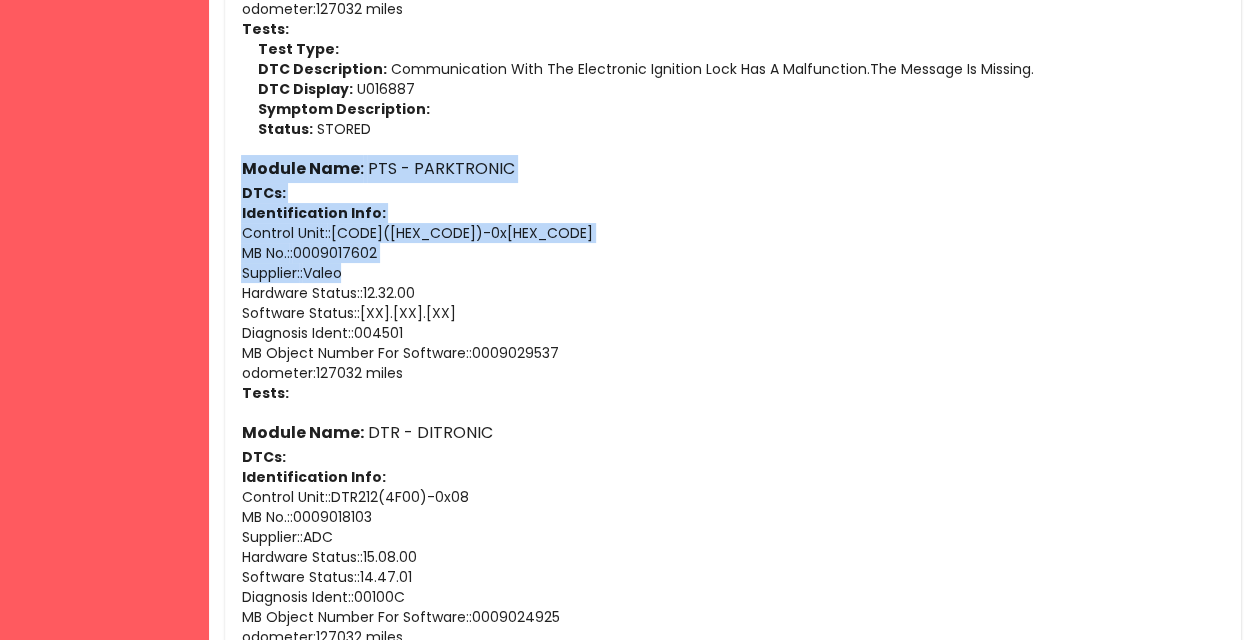 drag, startPoint x: 234, startPoint y: 162, endPoint x: 387, endPoint y: 267, distance: 185.56401 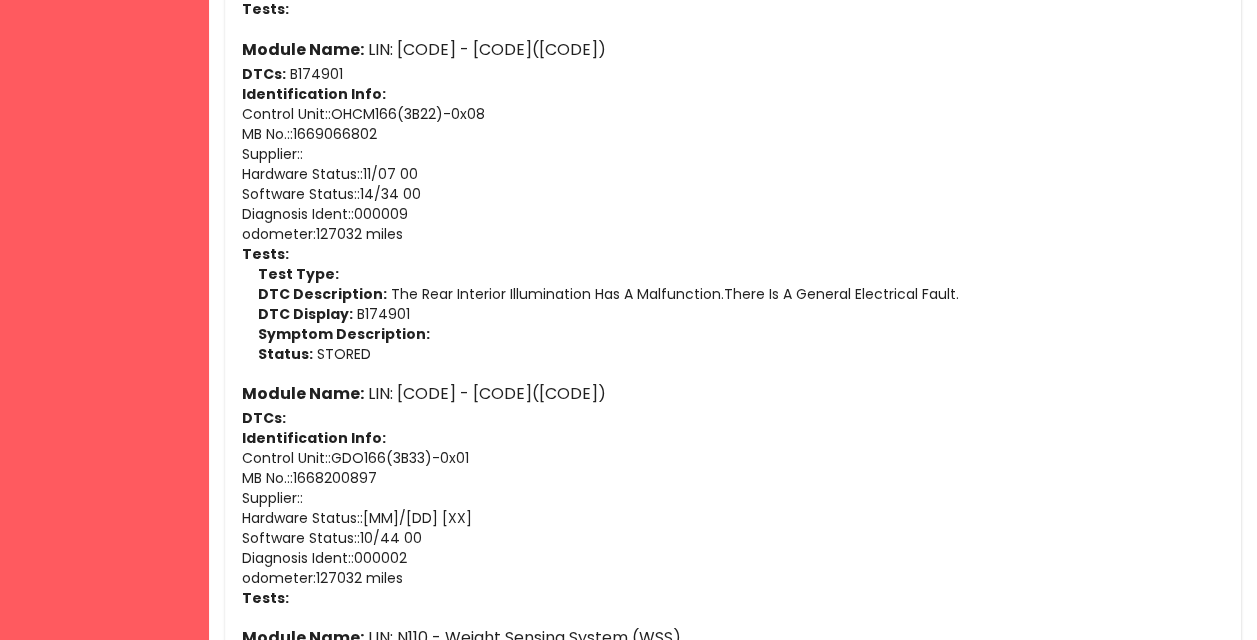 scroll, scrollTop: 13568, scrollLeft: 0, axis: vertical 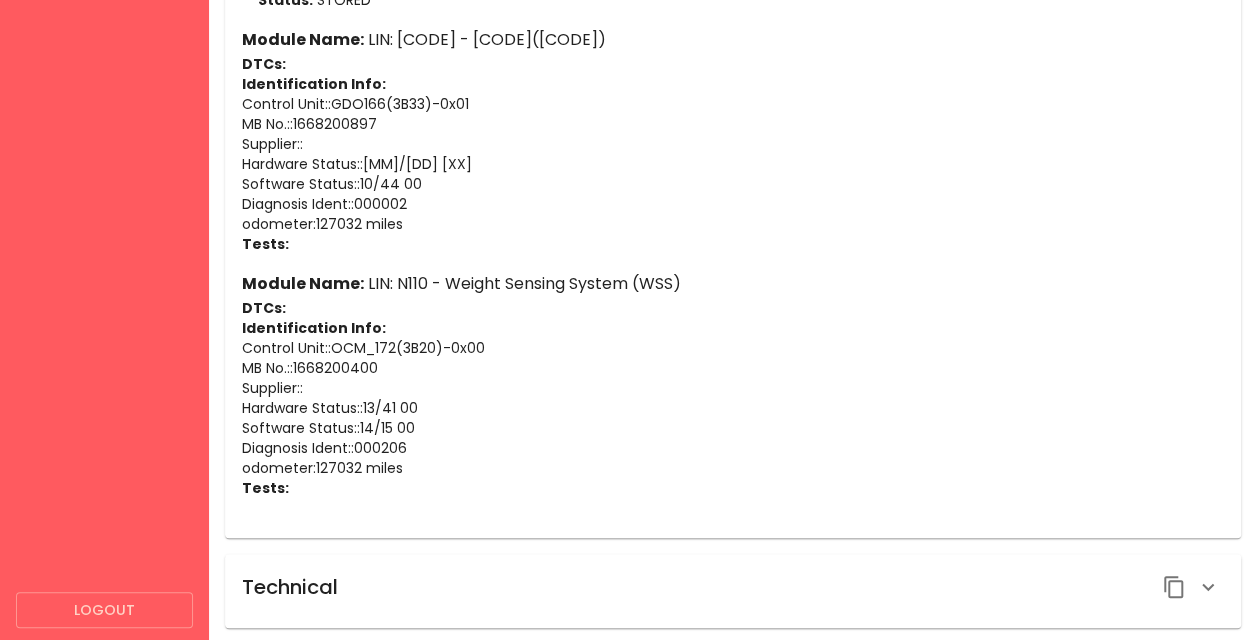 click on "Technical" at bounding box center [289, 587] 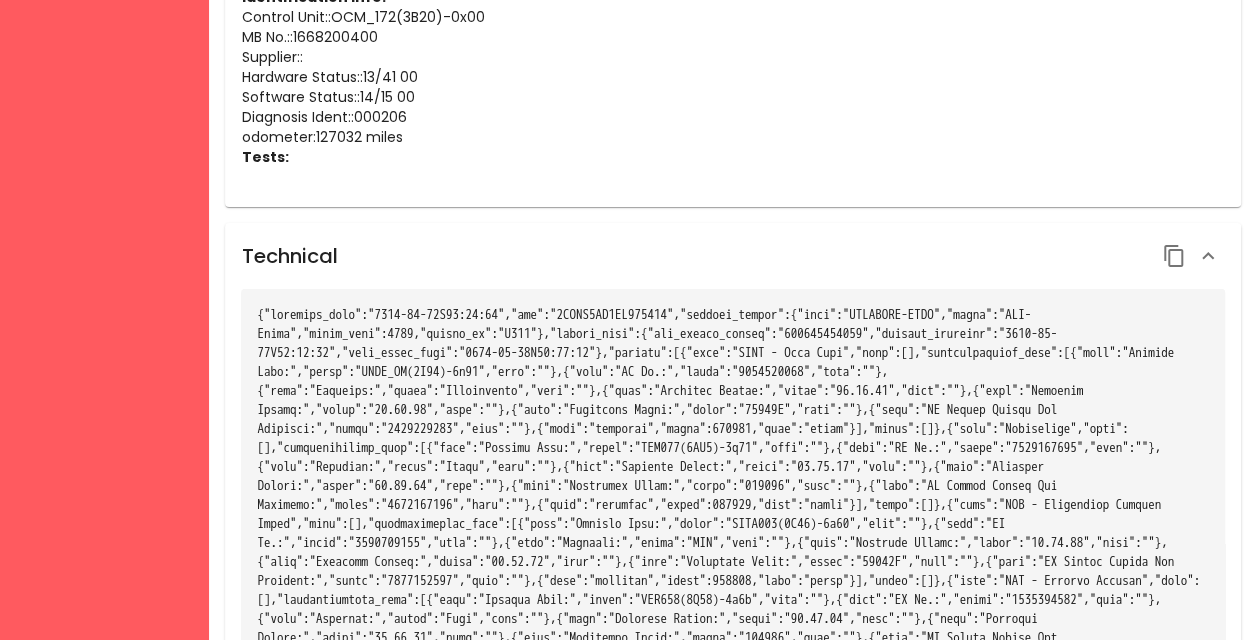 scroll, scrollTop: 13901, scrollLeft: 0, axis: vertical 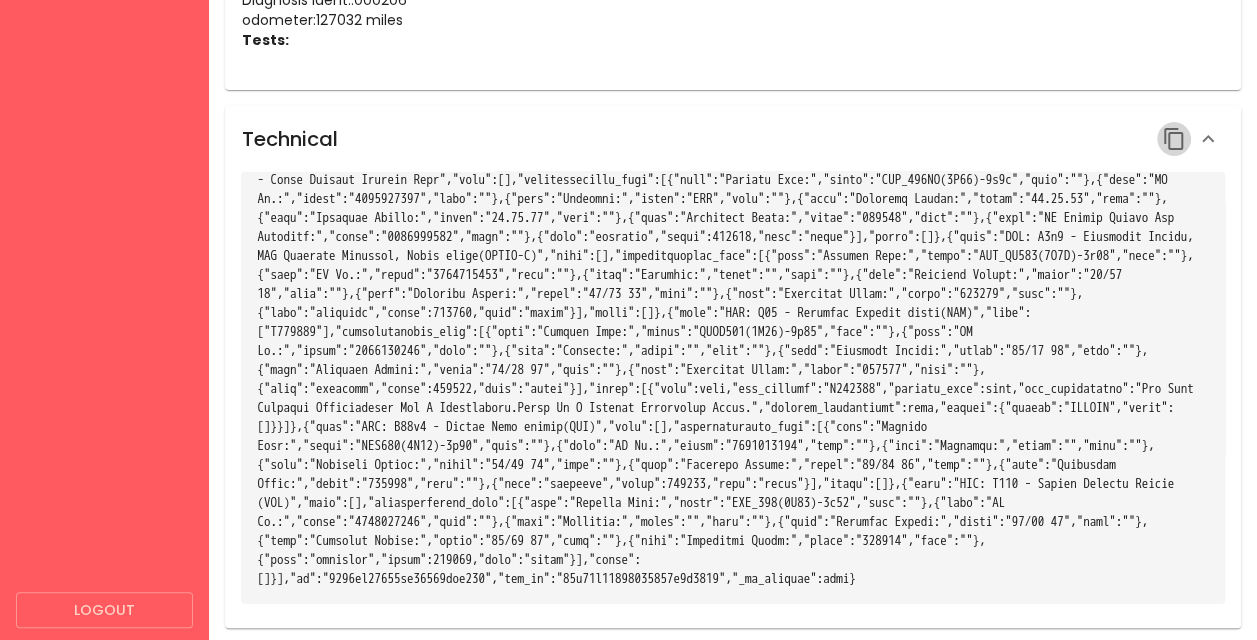 click 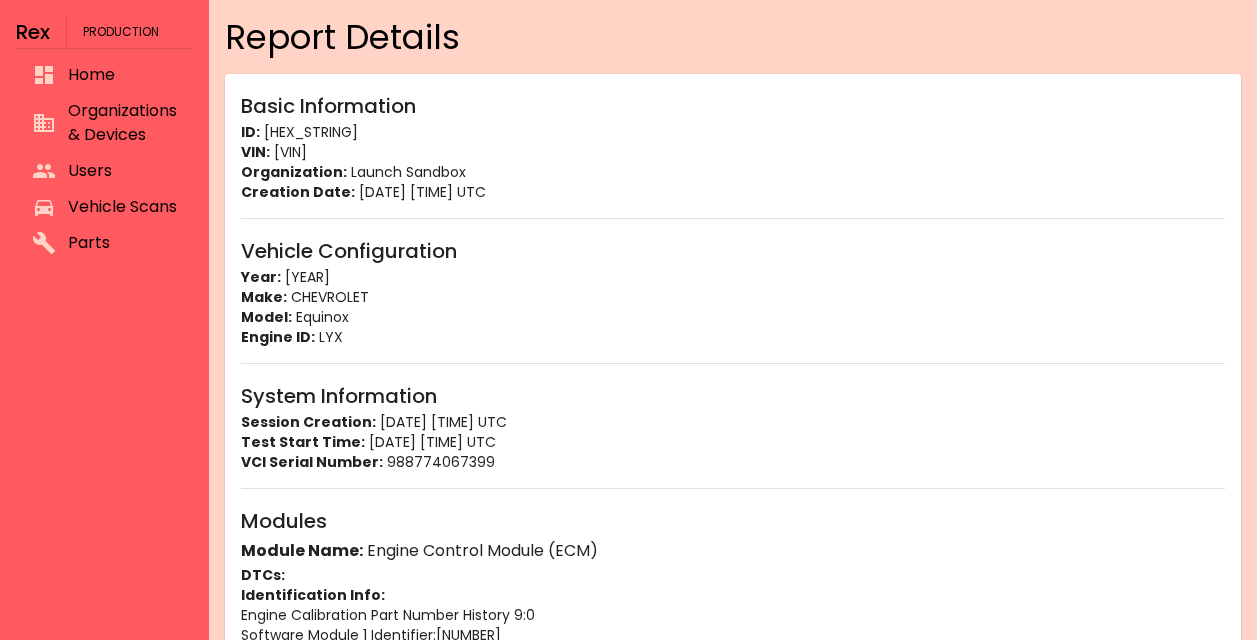 scroll, scrollTop: 5939, scrollLeft: 0, axis: vertical 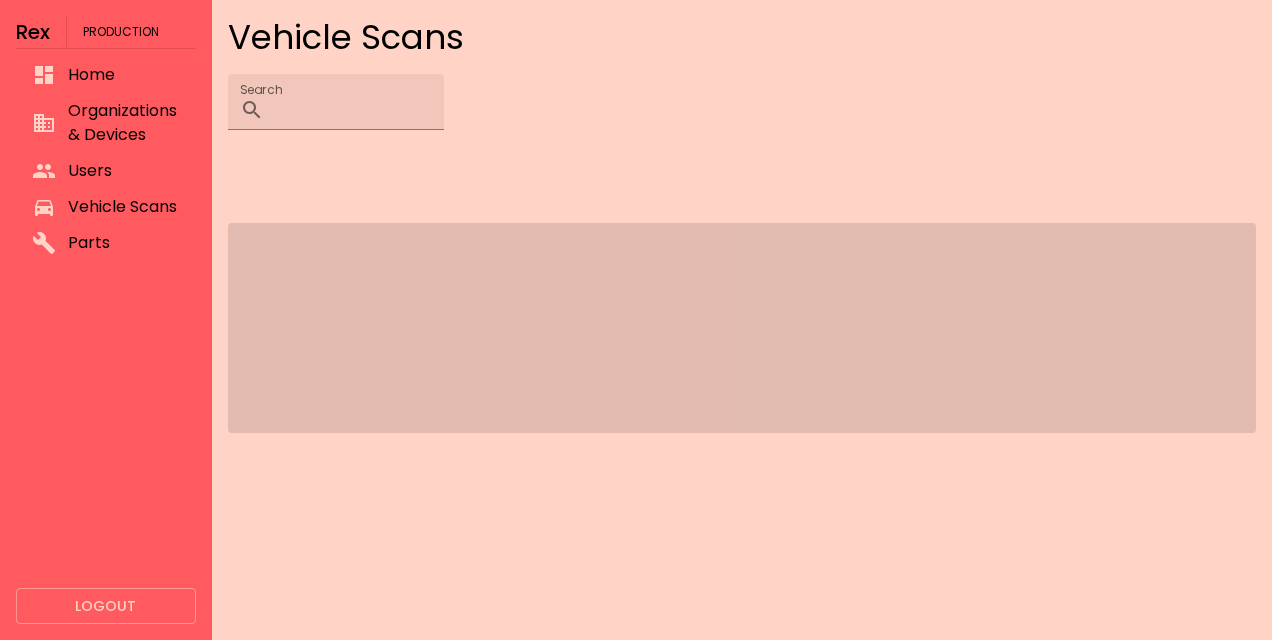 click on "Vehicle Scans" at bounding box center (124, 207) 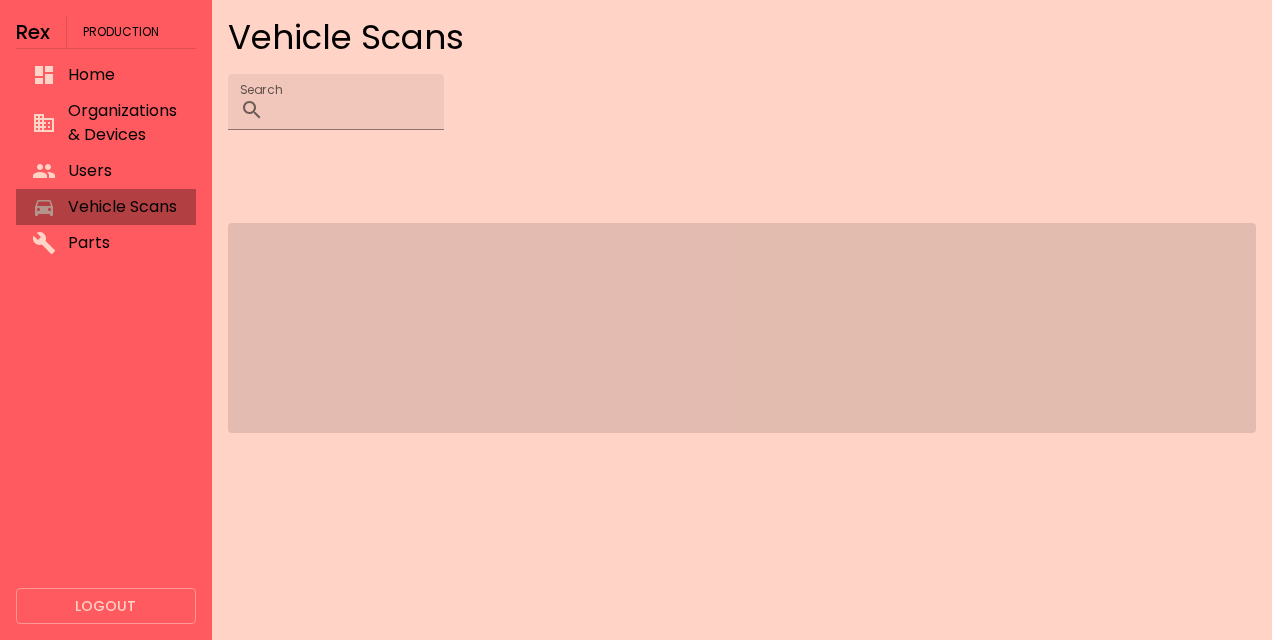 click on "Vehicle Scans" at bounding box center [124, 207] 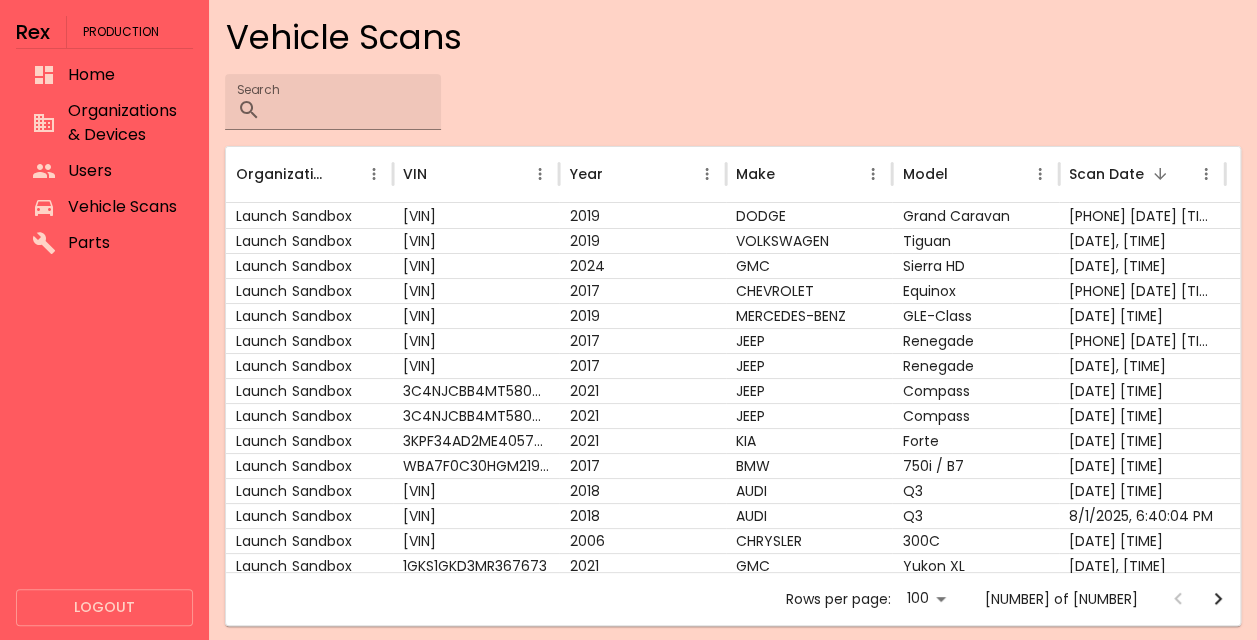 click on "Search ​" at bounding box center [733, 102] 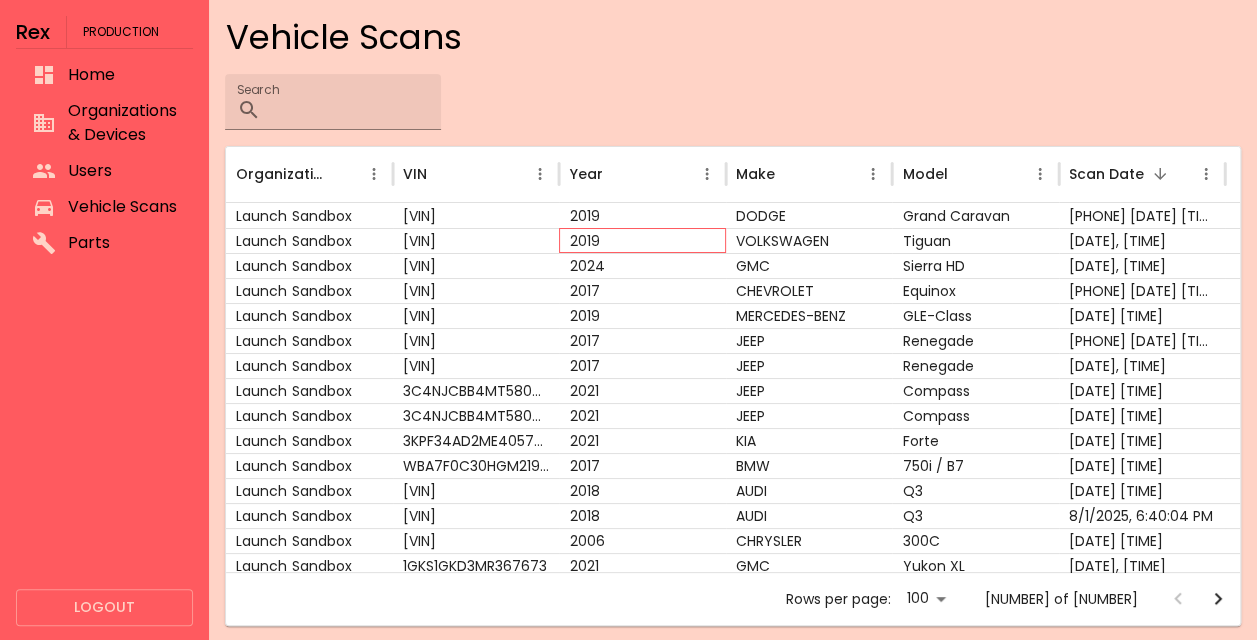 click on "2019" at bounding box center (642, 240) 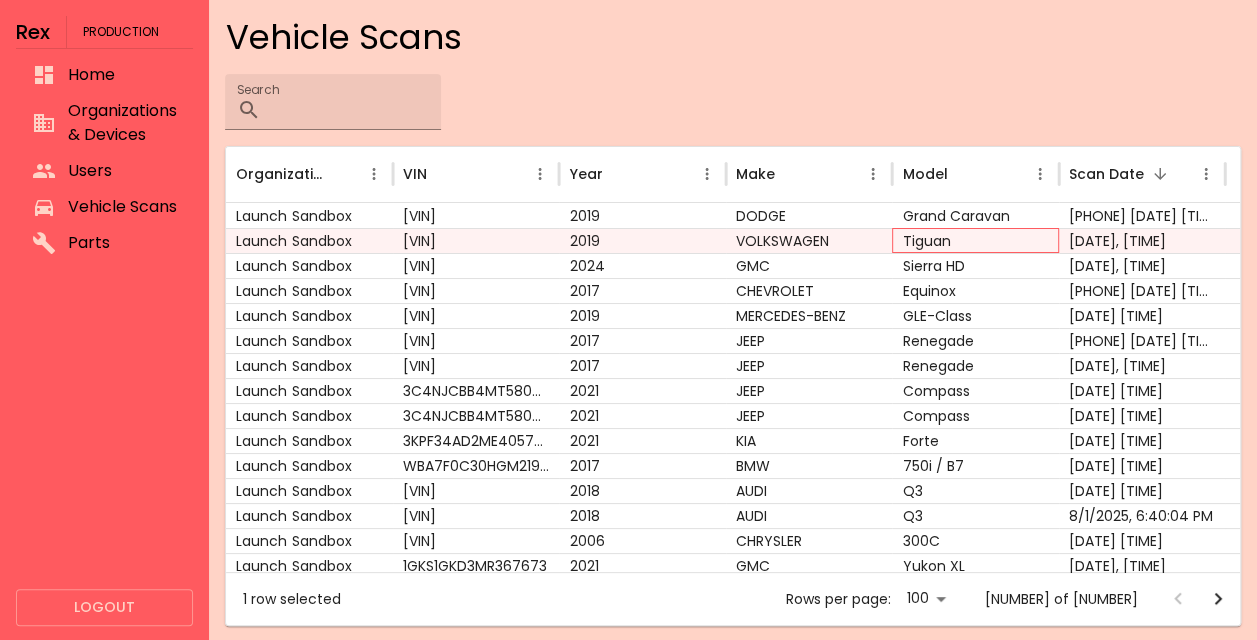 click on "Tiguan" at bounding box center (975, 240) 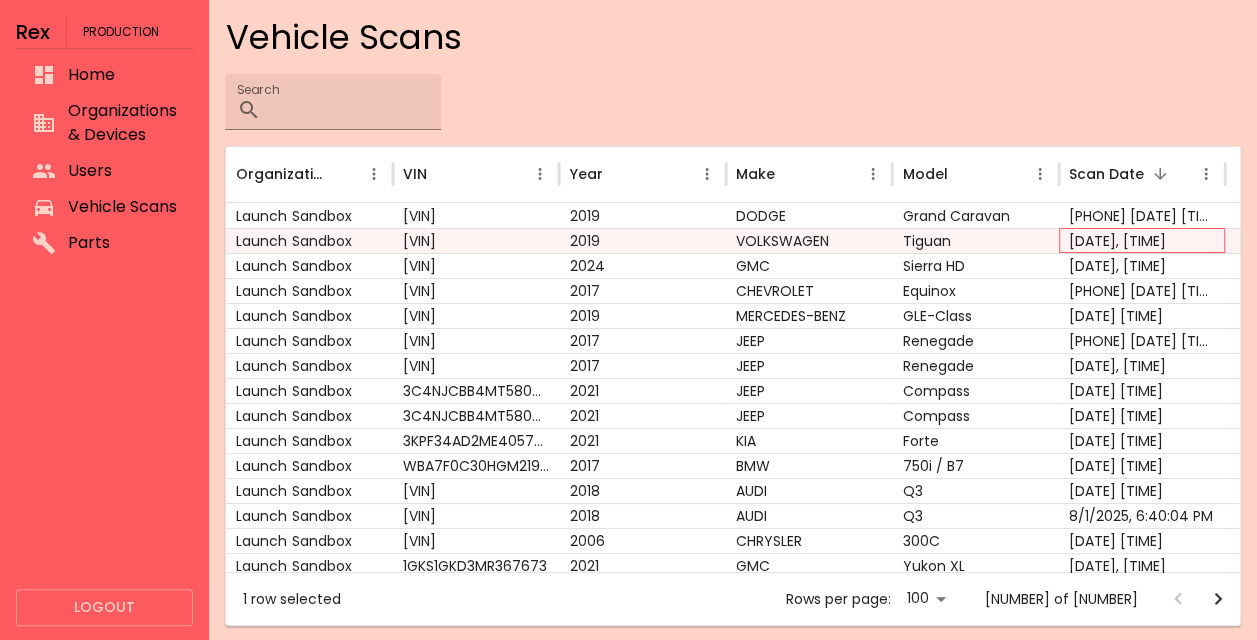 click on "[DATE], [TIME]" at bounding box center [1142, 240] 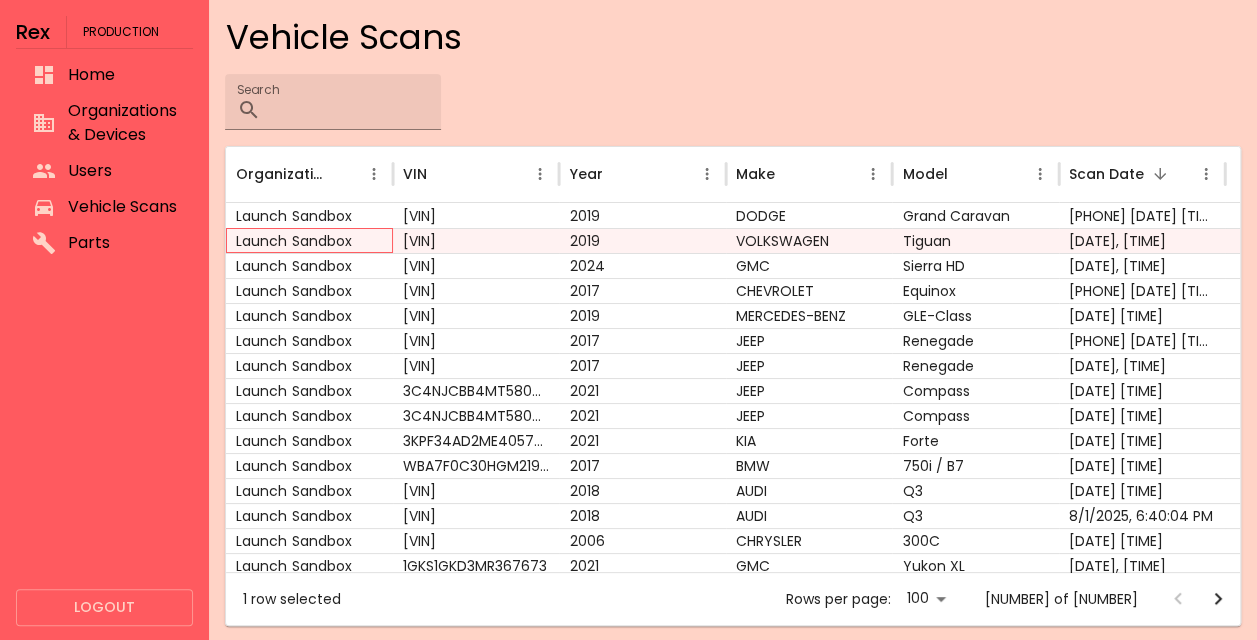 click on "Launch Sandbox" at bounding box center (309, 240) 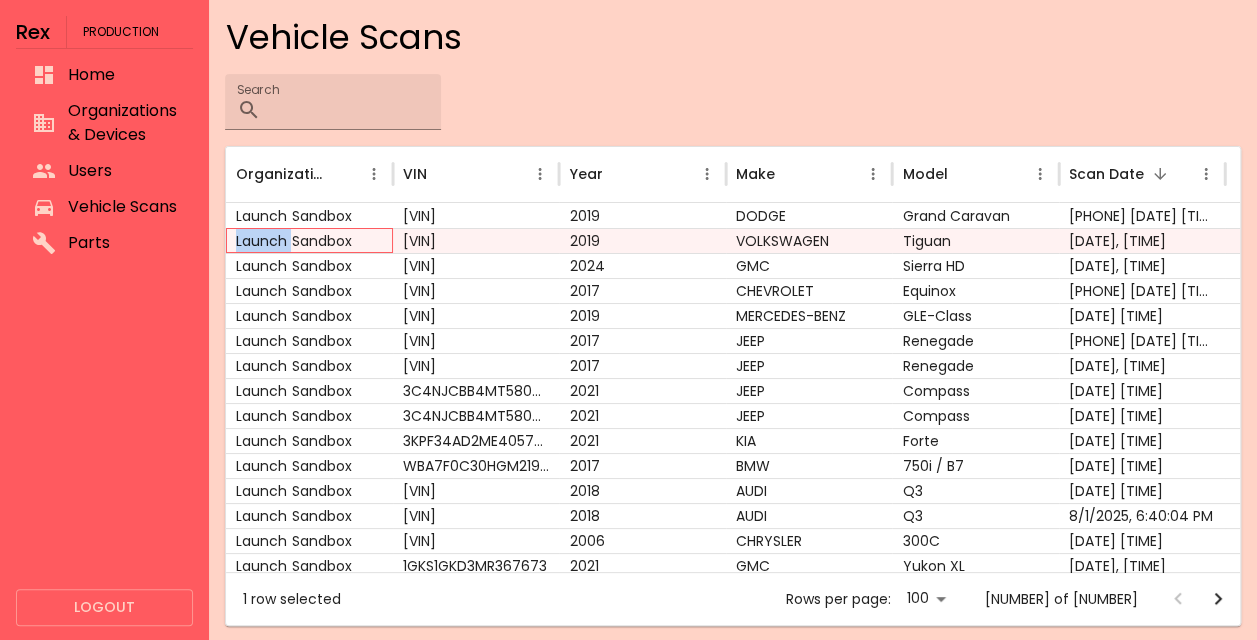 click on "Launch Sandbox" at bounding box center (309, 240) 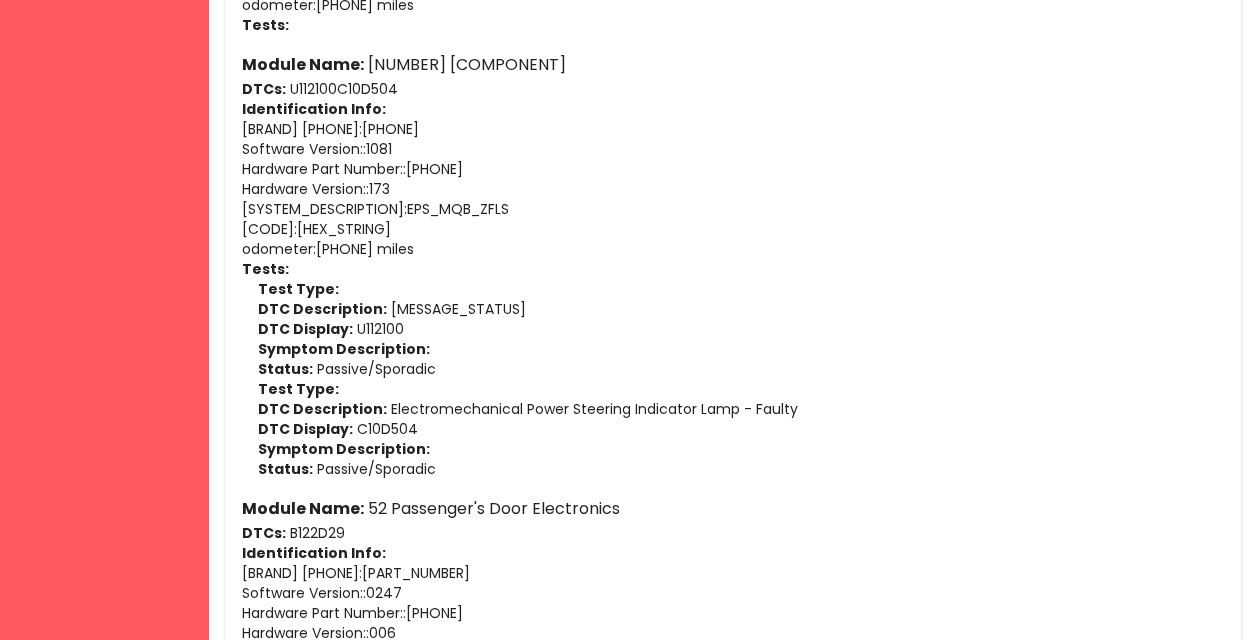 scroll, scrollTop: 4844, scrollLeft: 0, axis: vertical 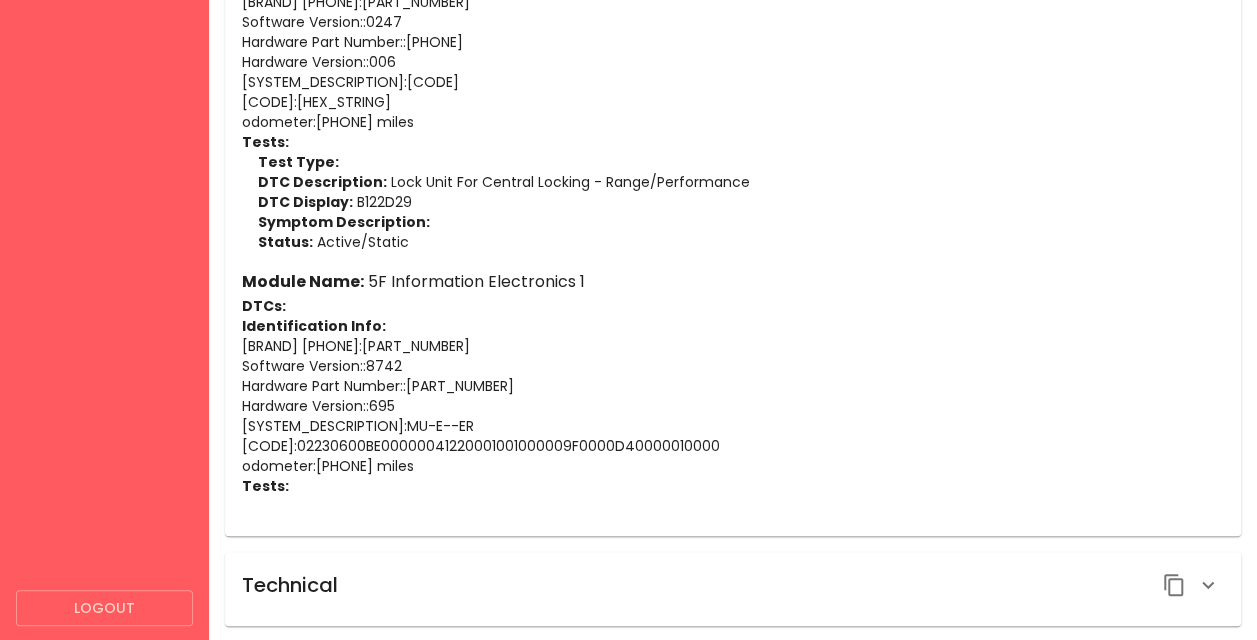click on "Technical" at bounding box center (733, 585) 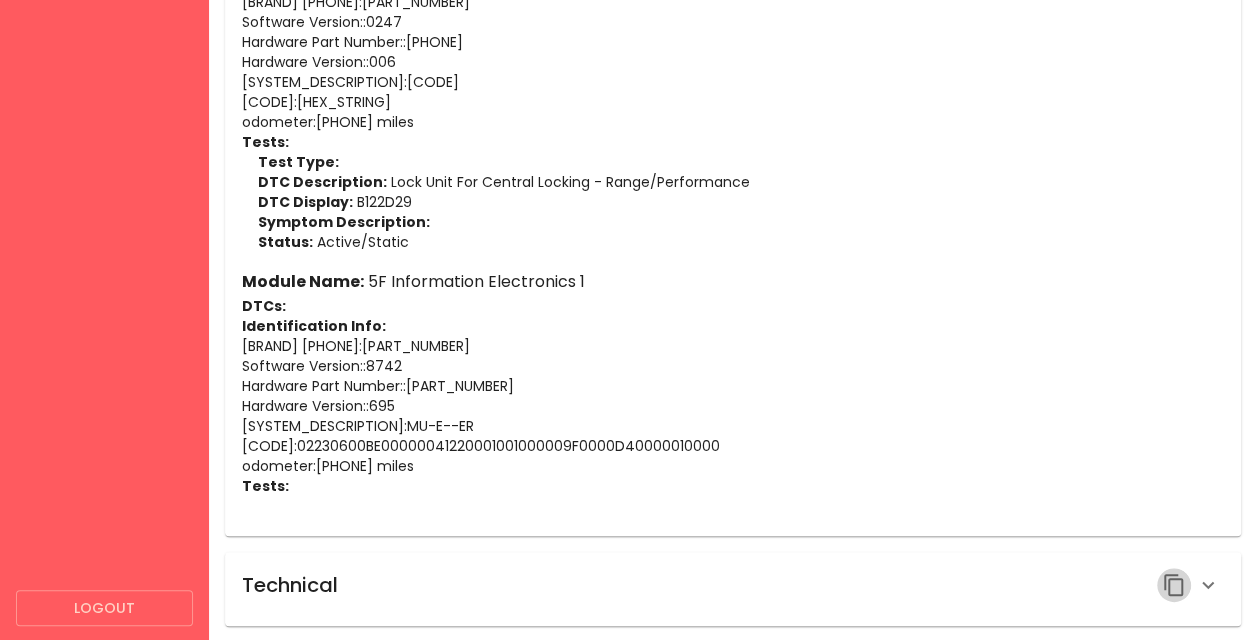 click 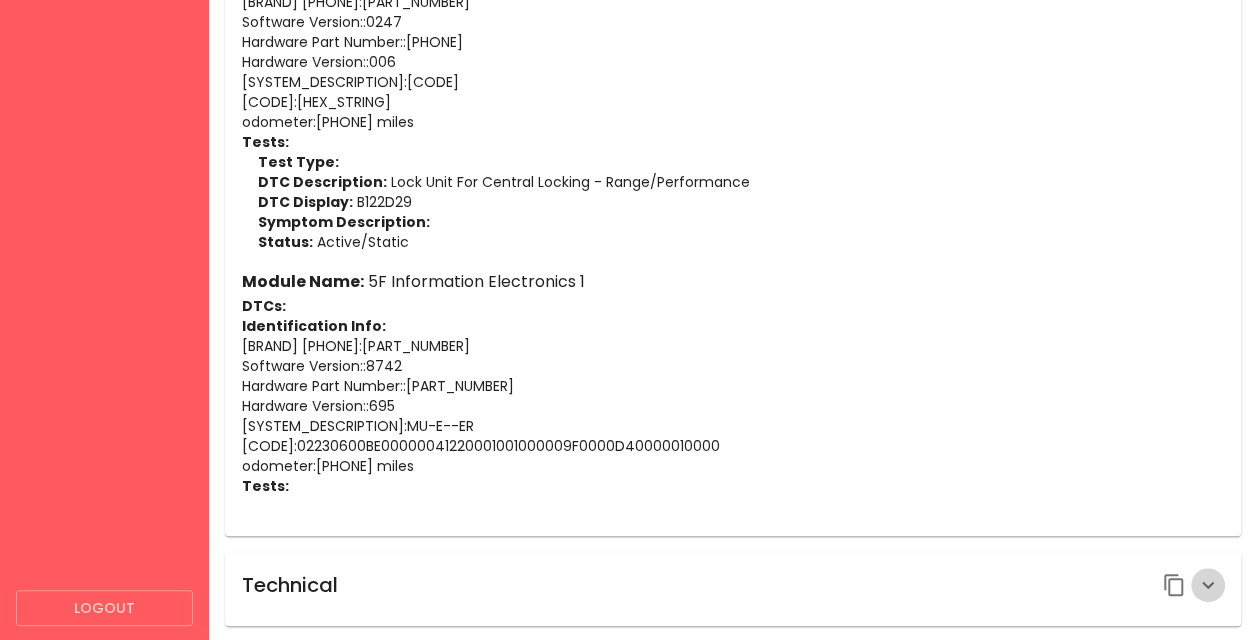 click 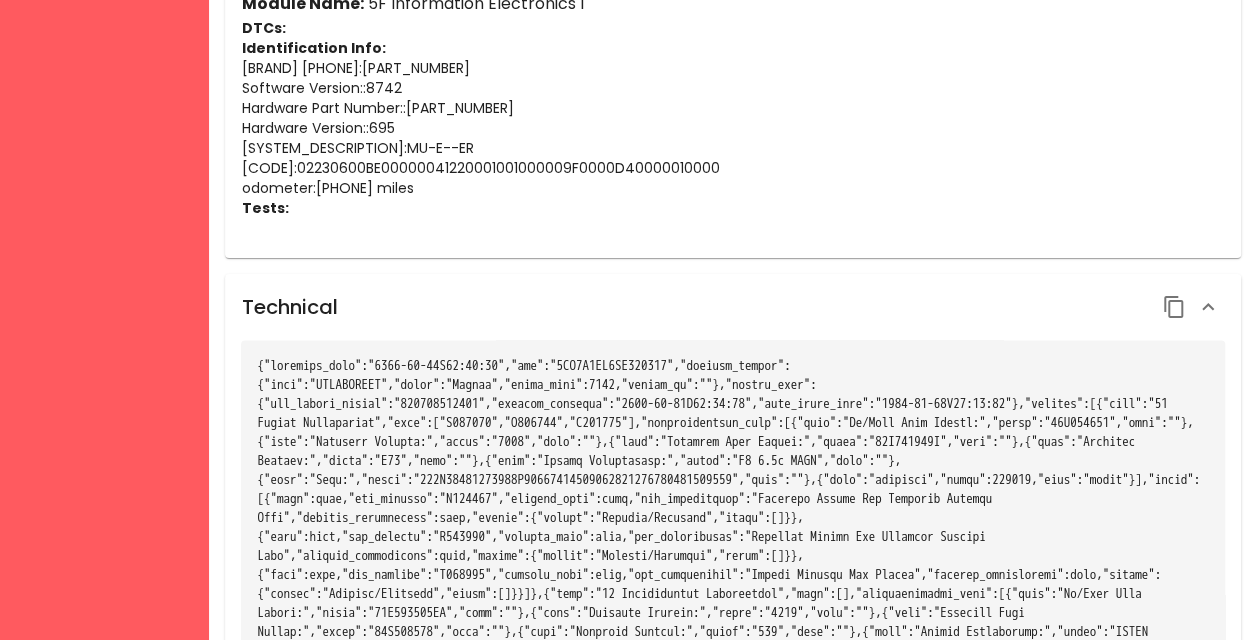 scroll, scrollTop: 5146, scrollLeft: 0, axis: vertical 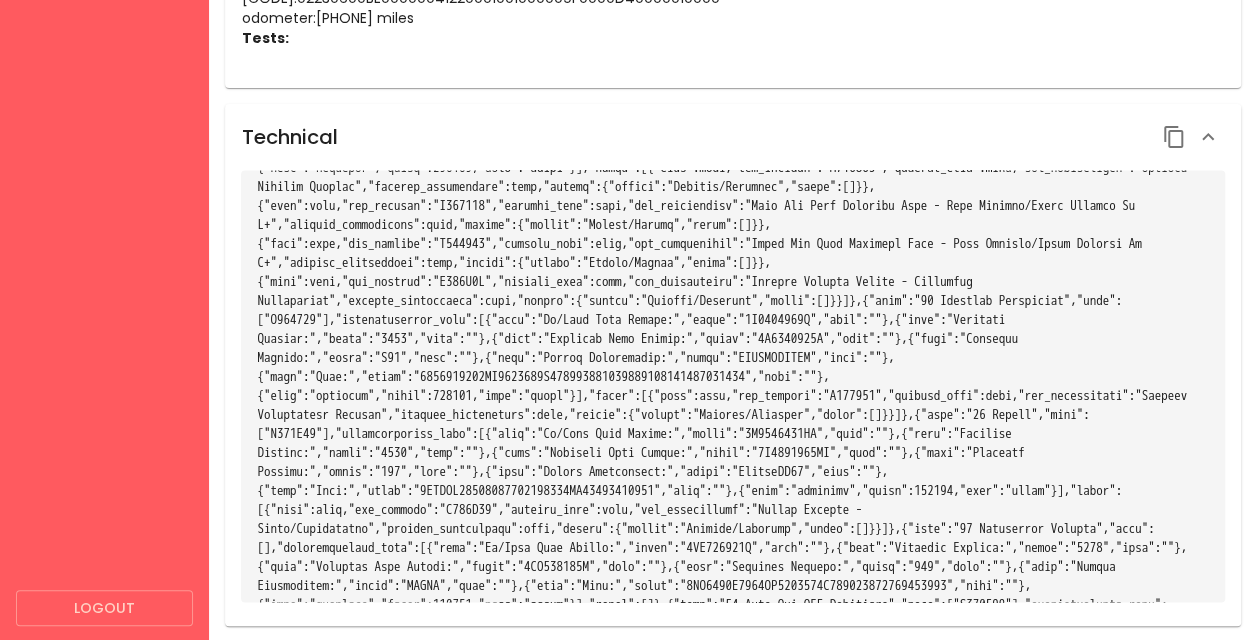 click 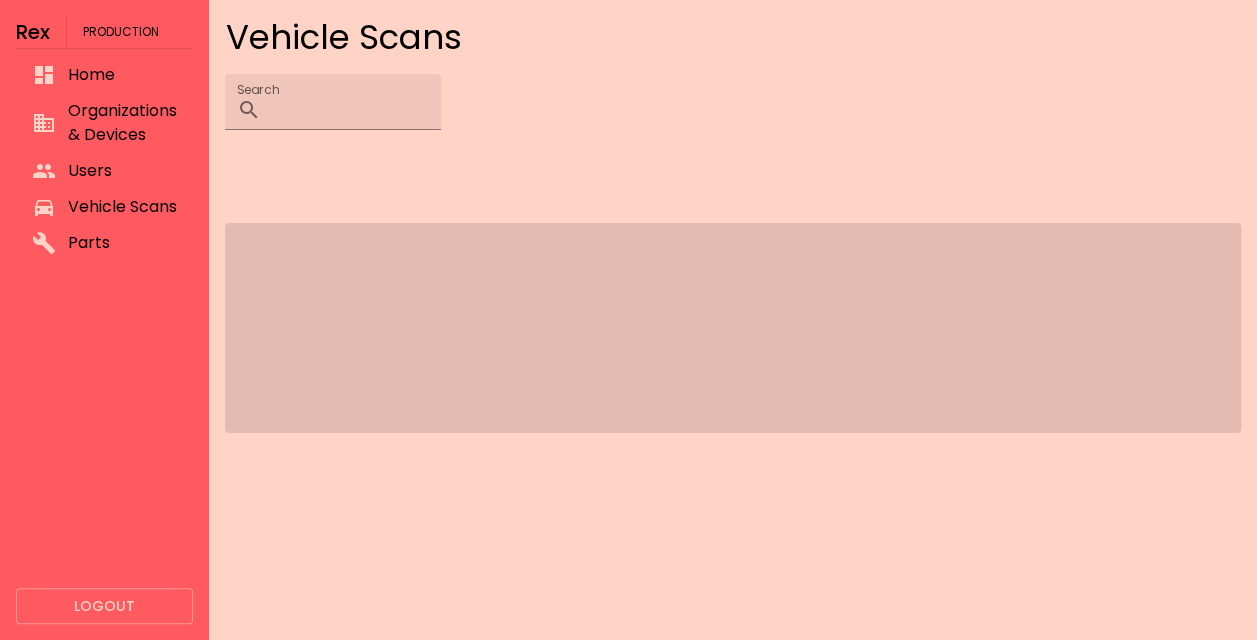 scroll, scrollTop: 0, scrollLeft: 0, axis: both 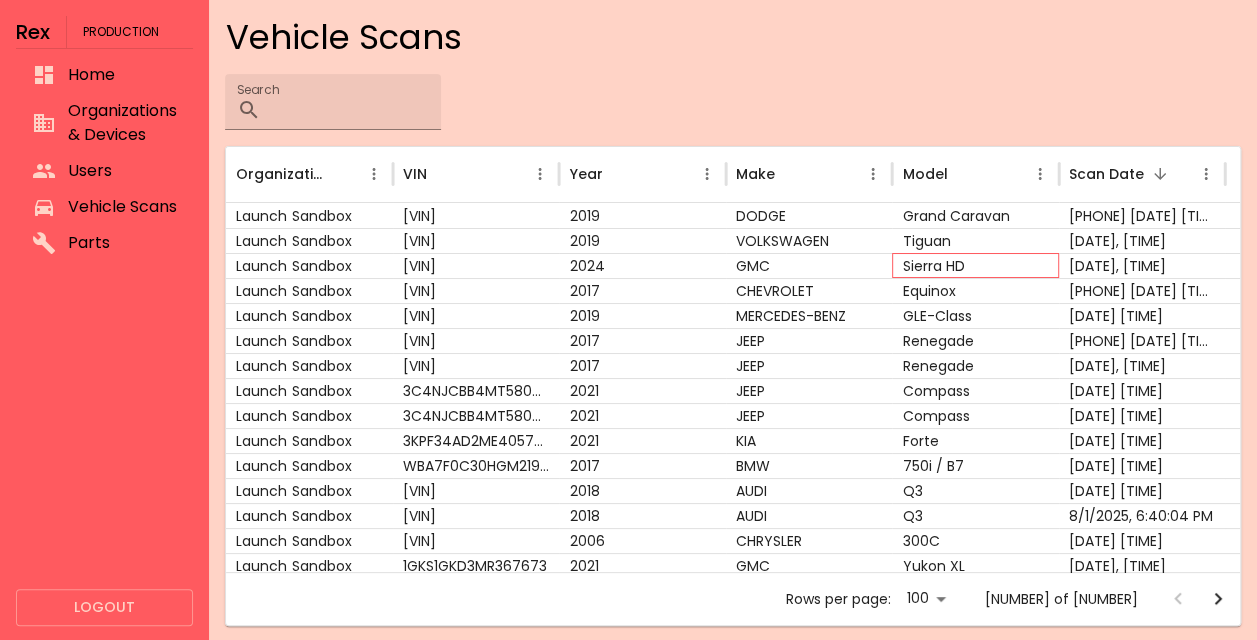 click on "Sierra HD" at bounding box center (975, 265) 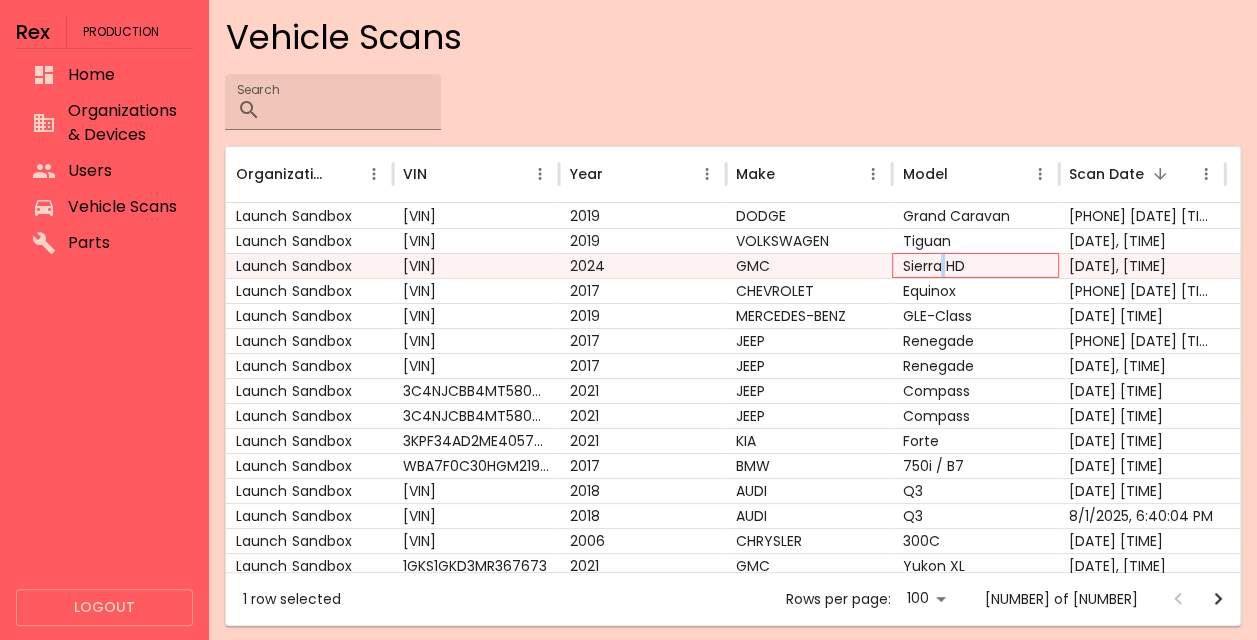 click on "Sierra HD" at bounding box center [975, 265] 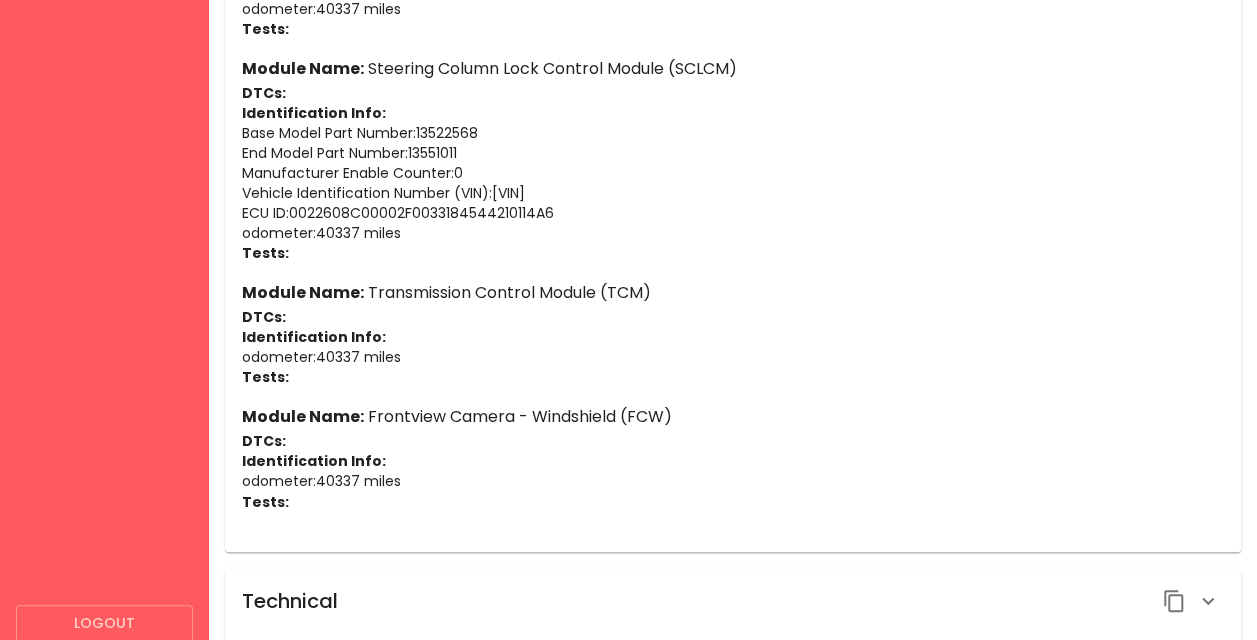 scroll, scrollTop: 8962, scrollLeft: 0, axis: vertical 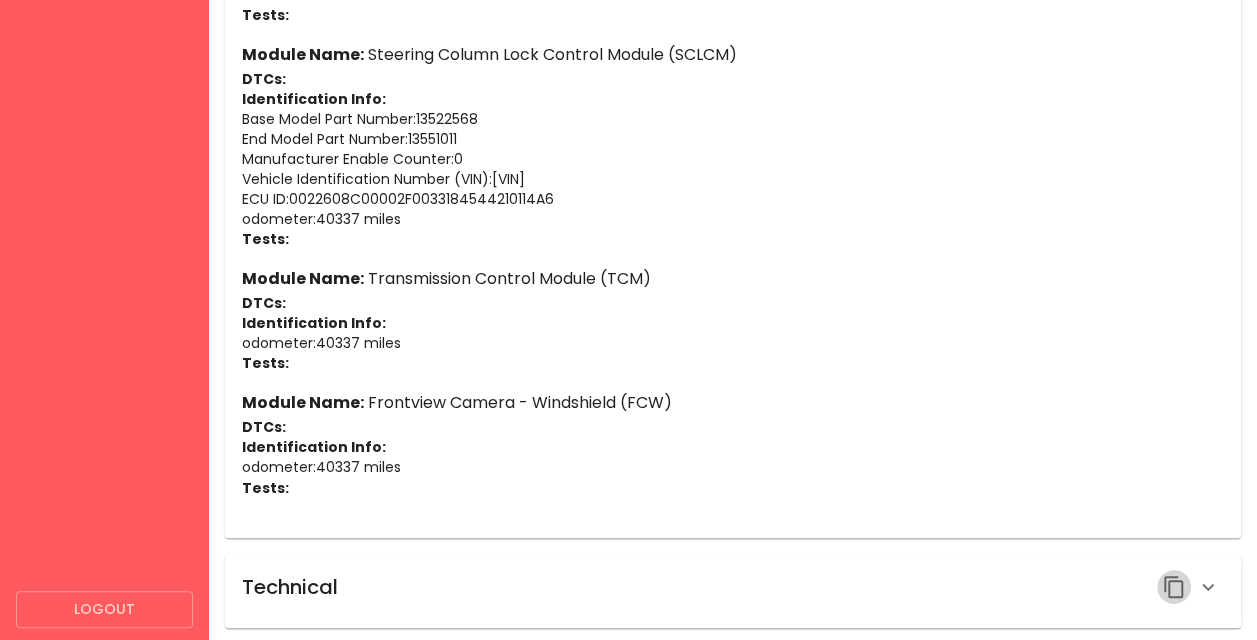 click at bounding box center (1174, 587) 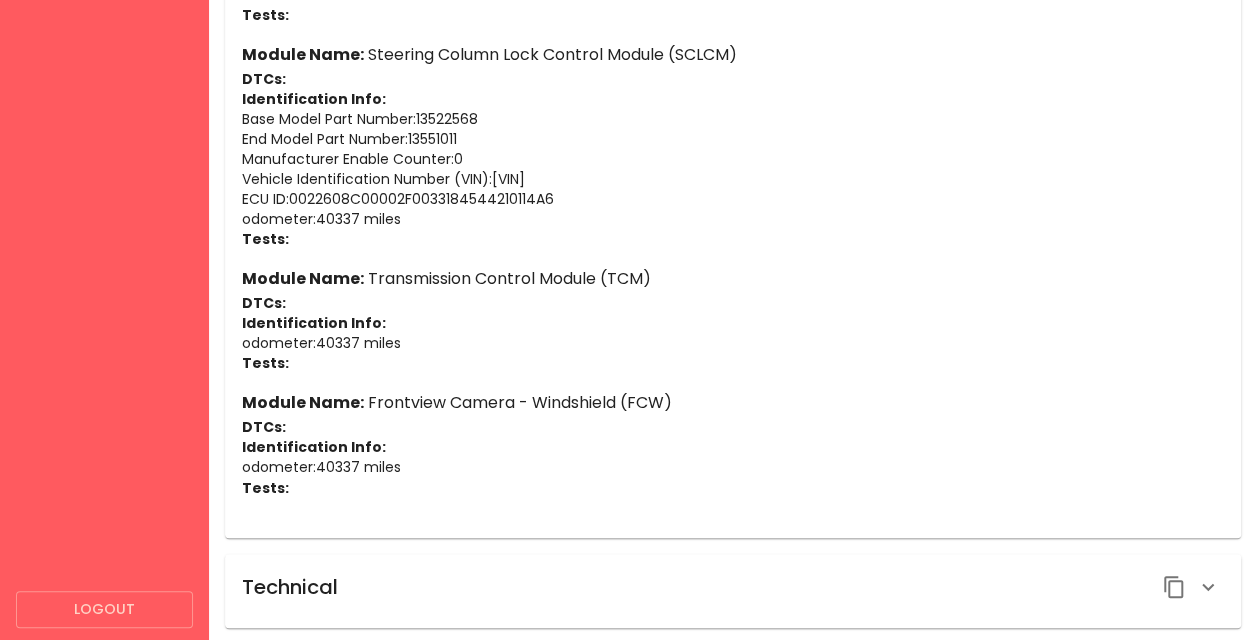 click 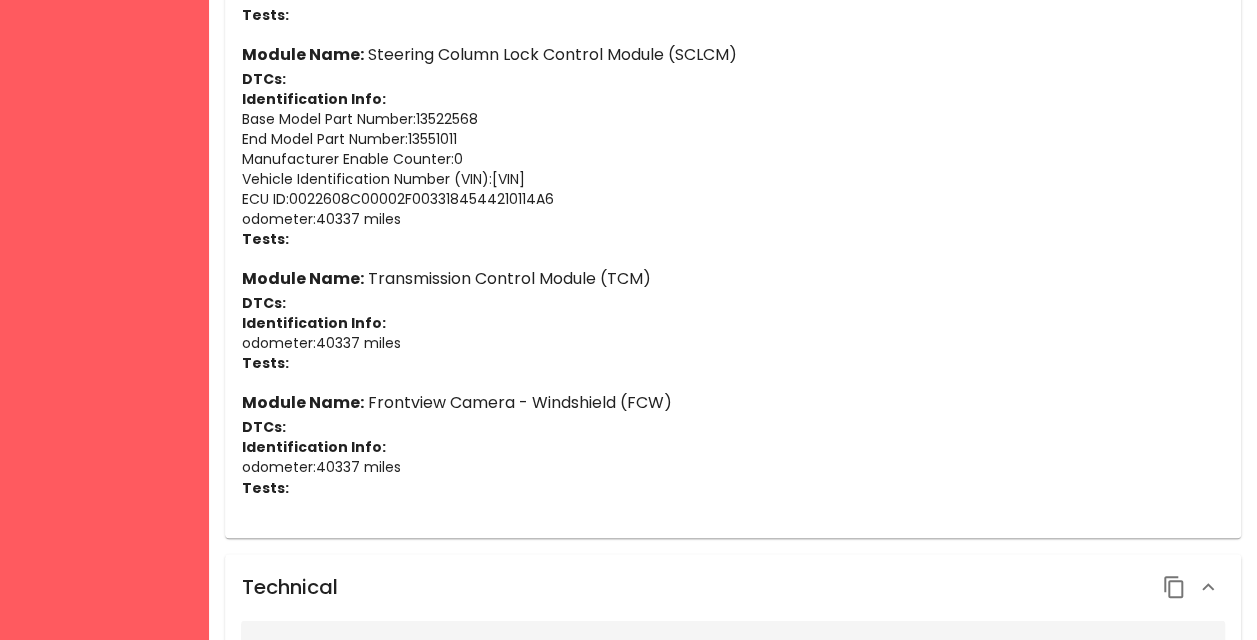 click 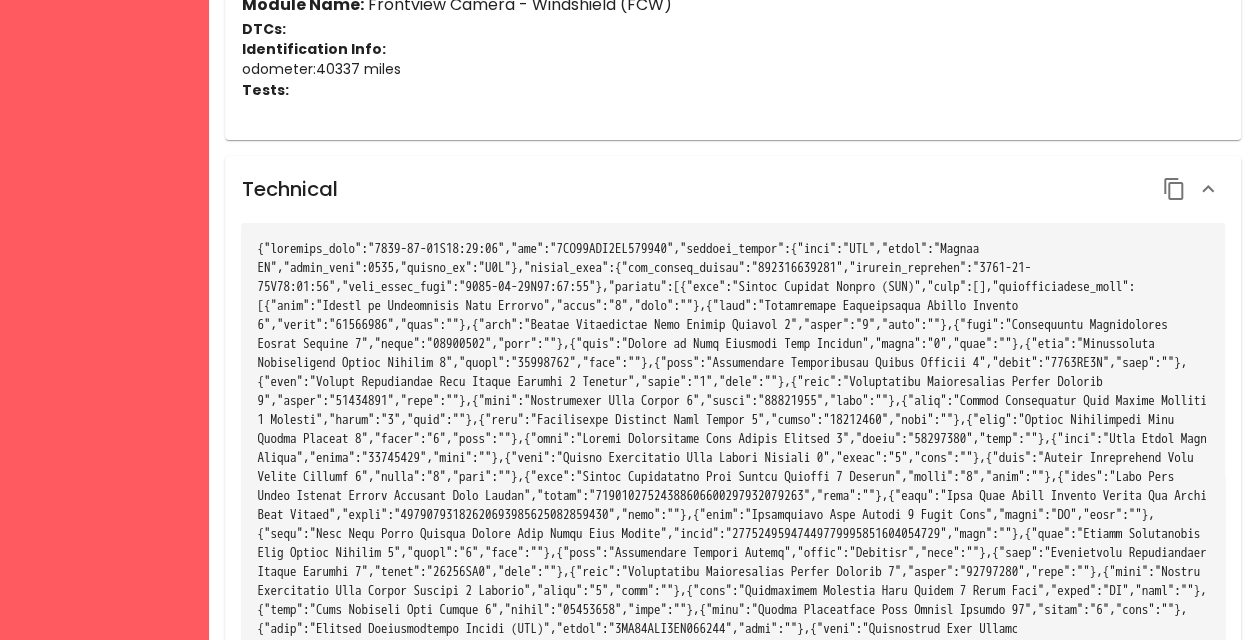 scroll, scrollTop: 9410, scrollLeft: 0, axis: vertical 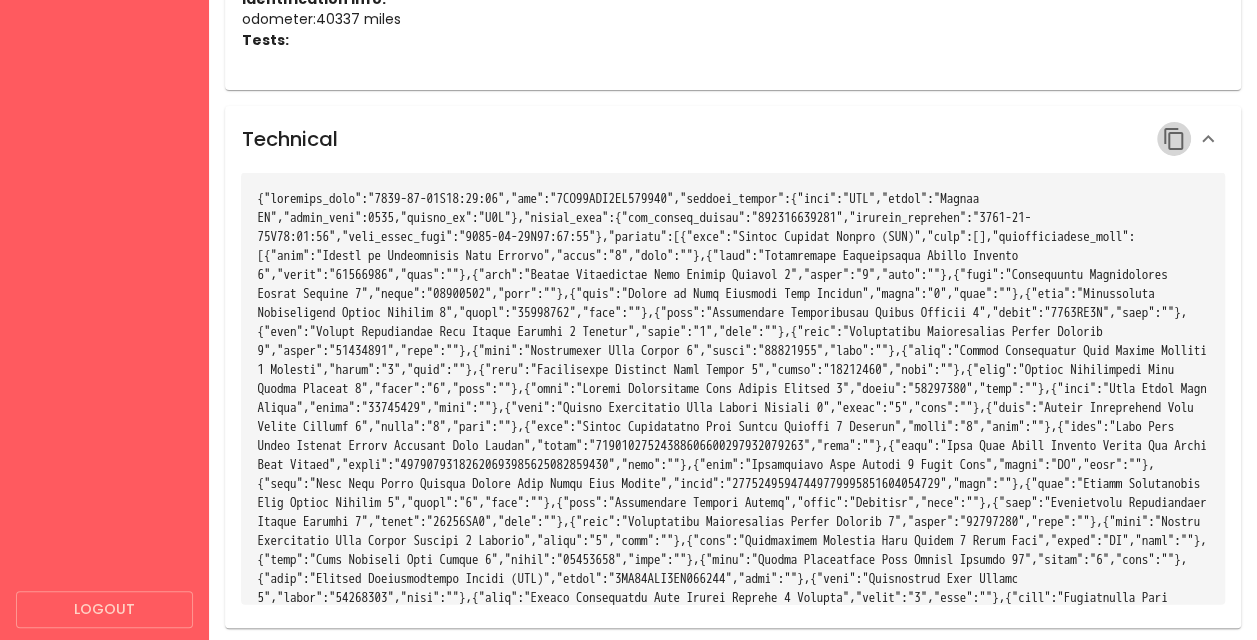 click 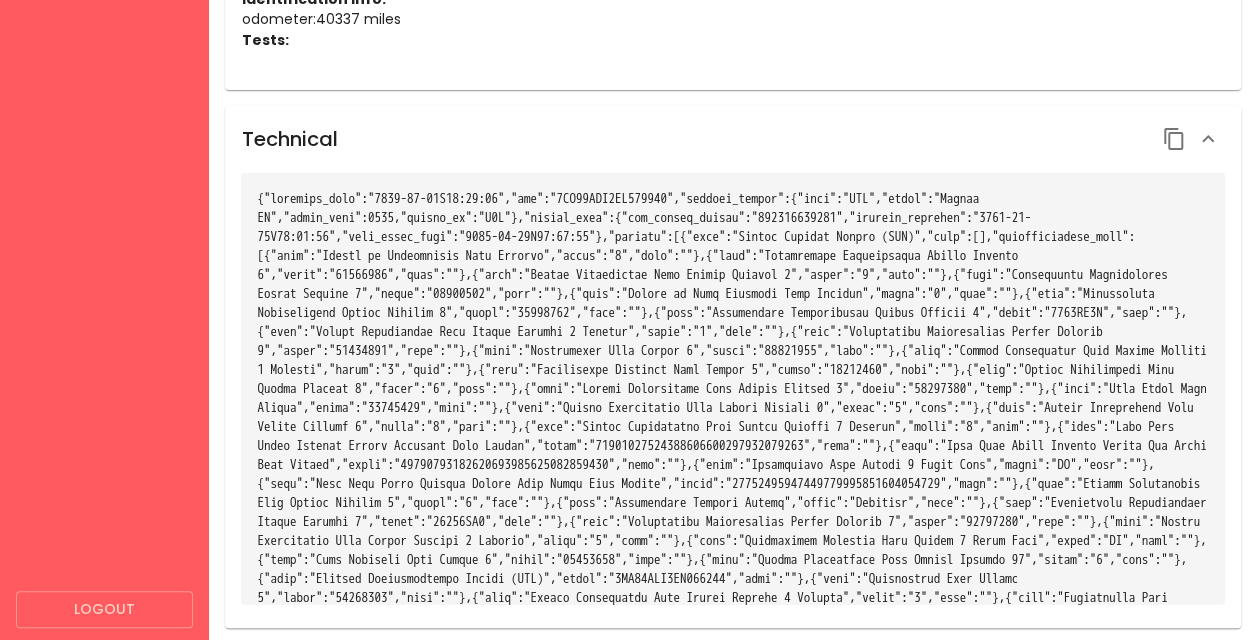 click at bounding box center [735, 2050] 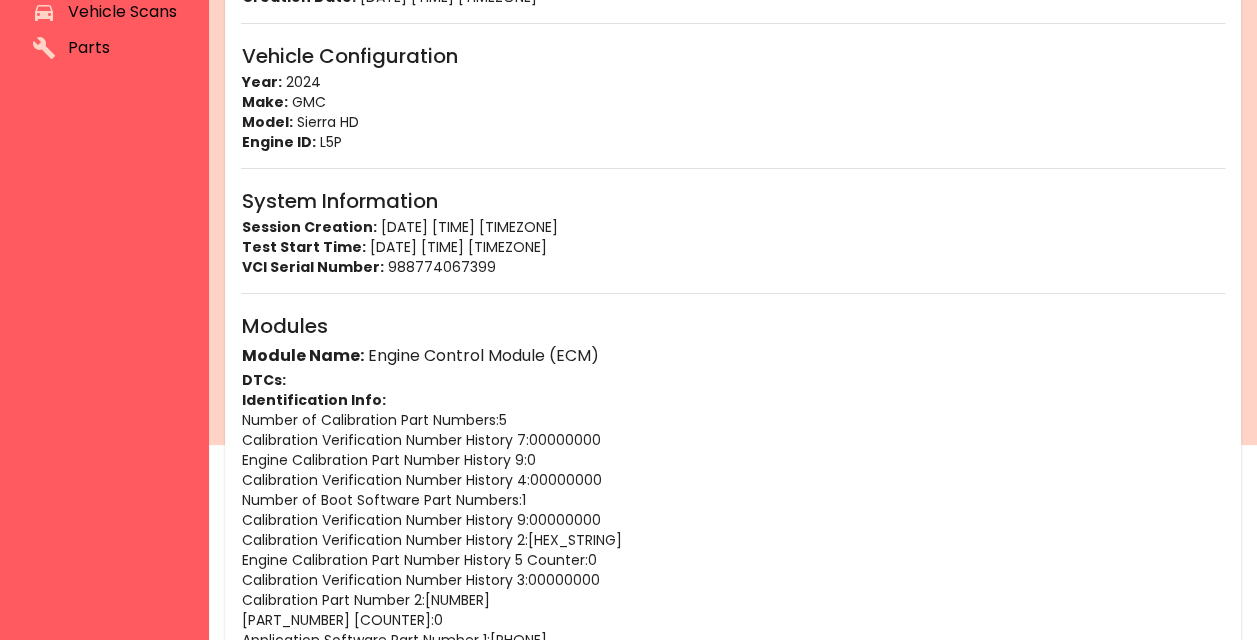 scroll, scrollTop: 0, scrollLeft: 0, axis: both 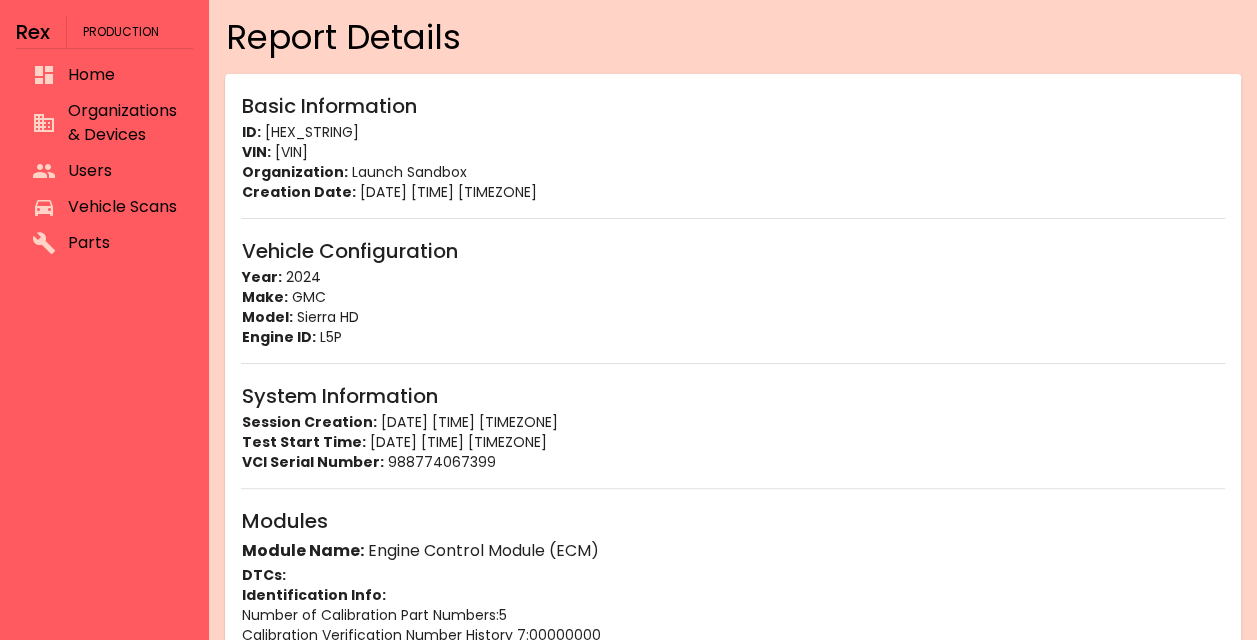 click on "Vehicle Scans" at bounding box center (122, 207) 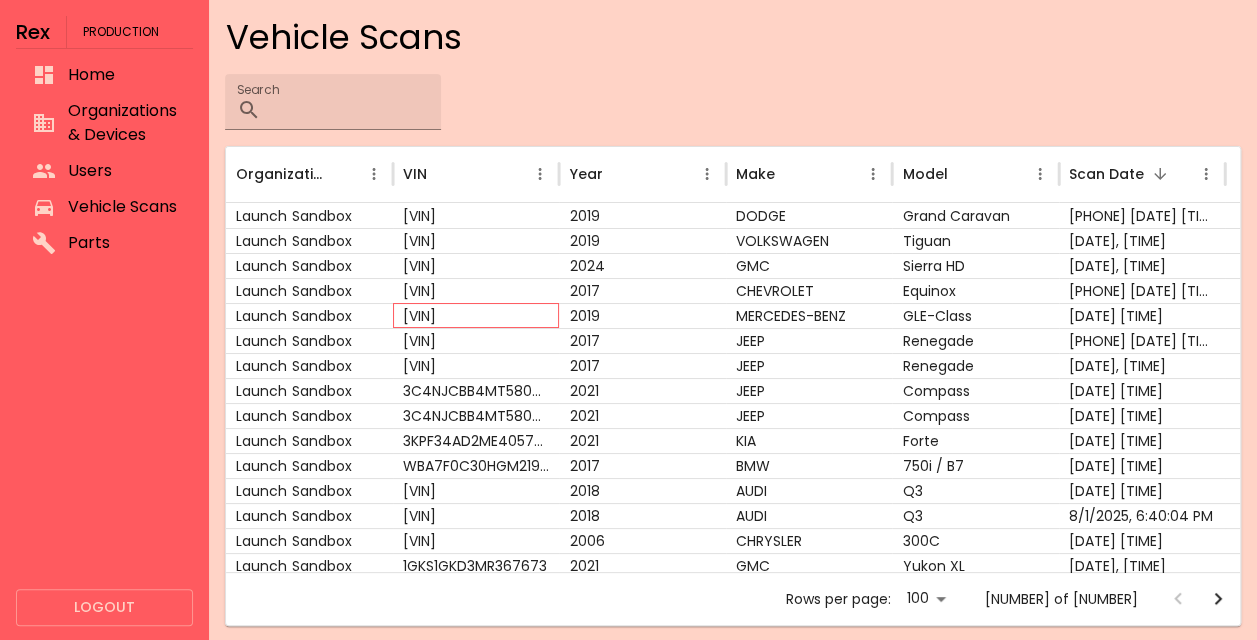 click on "[VIN]" at bounding box center [476, 315] 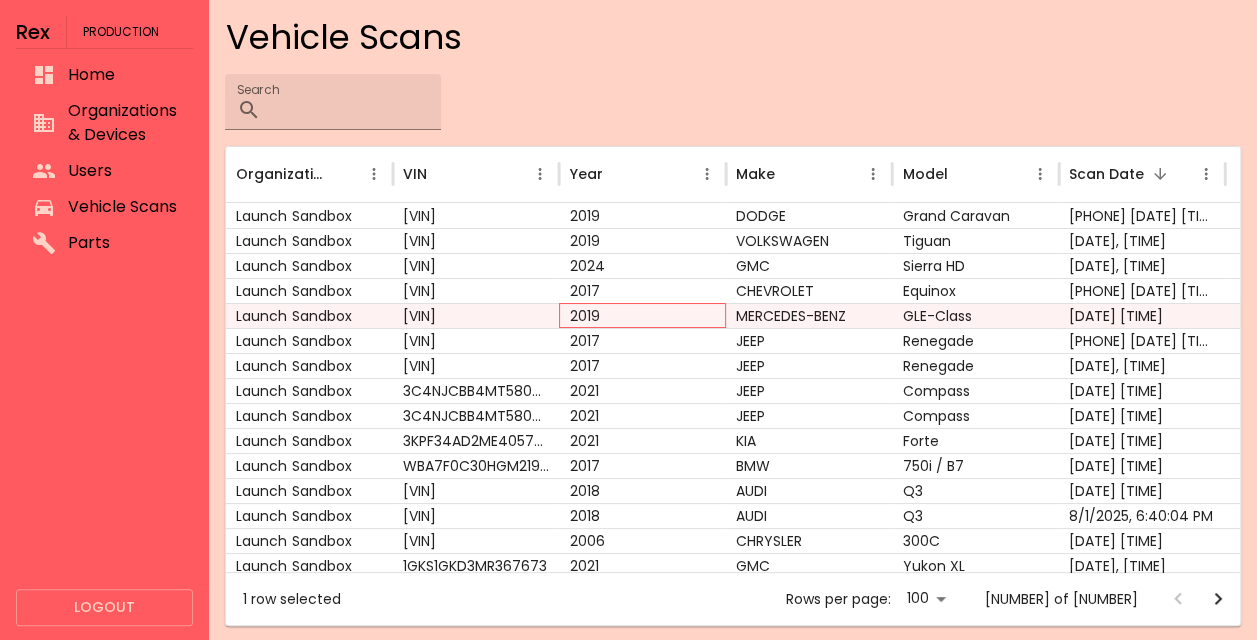 click on "2019" at bounding box center (642, 315) 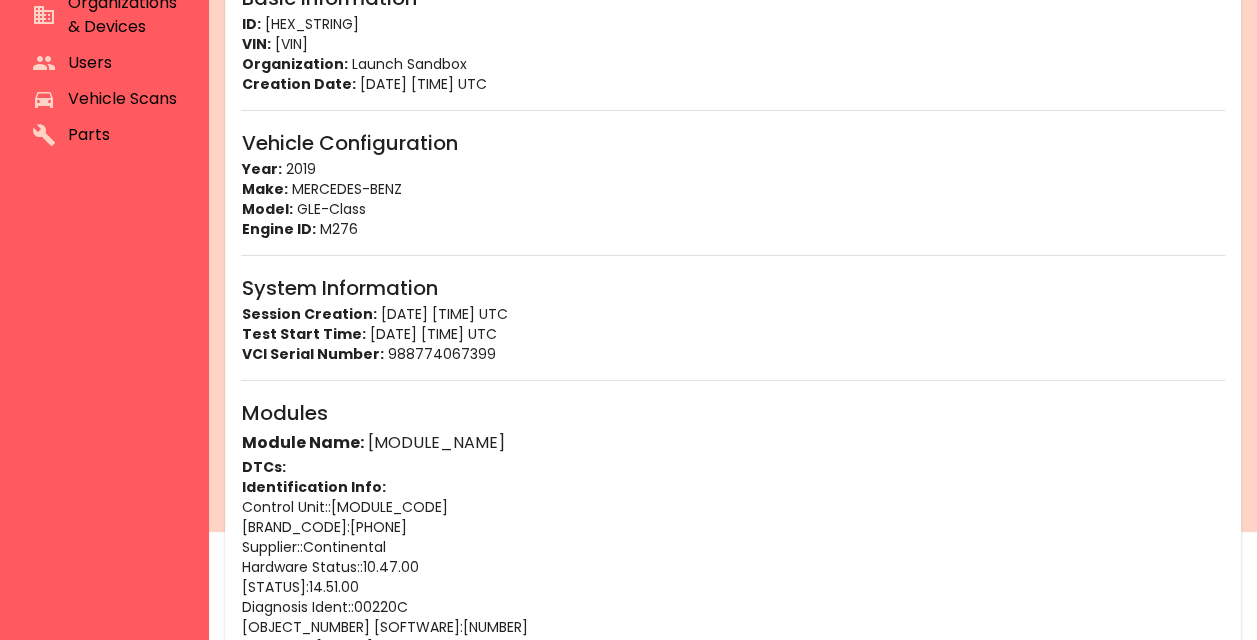 scroll, scrollTop: 0, scrollLeft: 0, axis: both 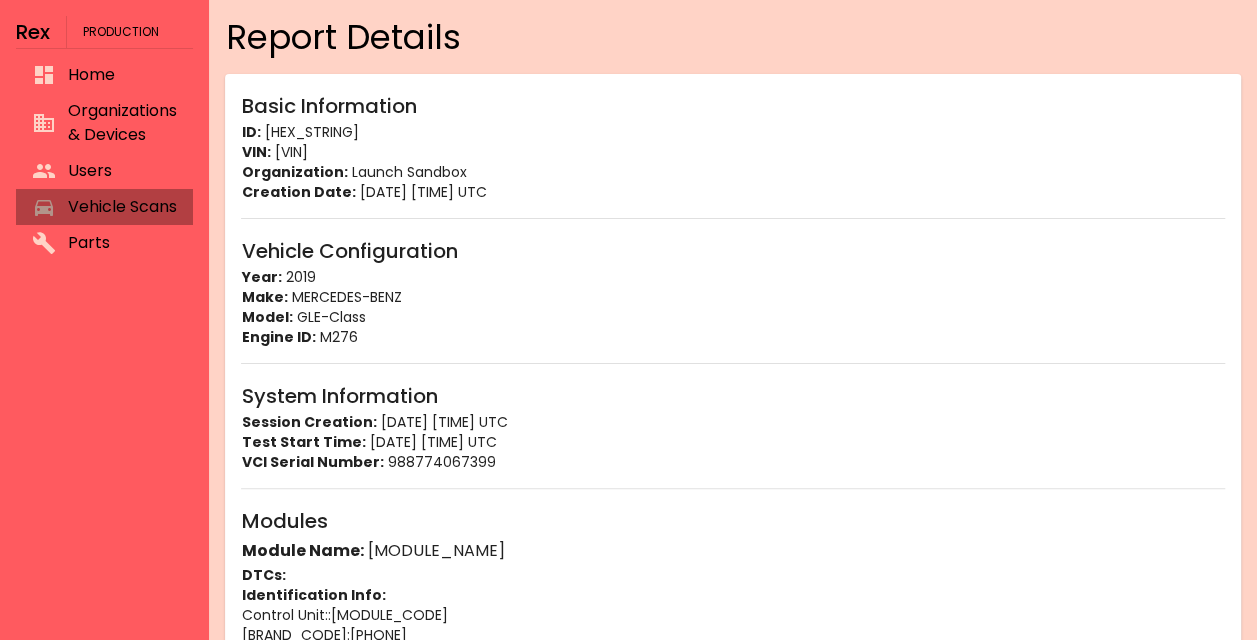 click on "Vehicle Scans" at bounding box center [122, 207] 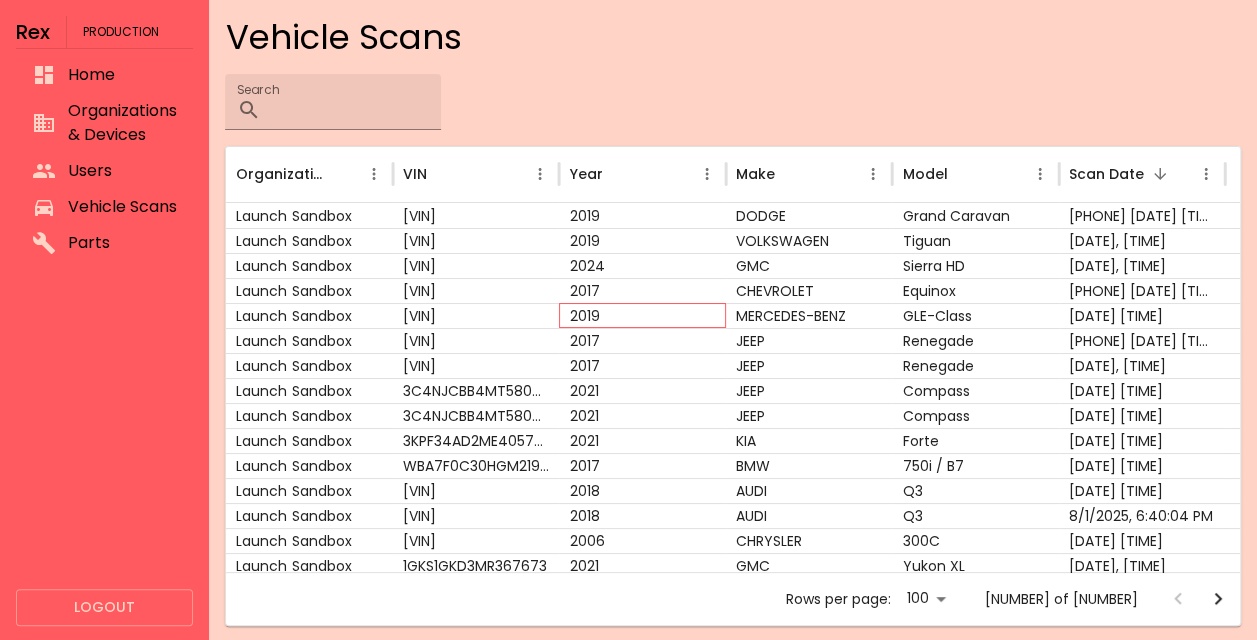 click on "2019" at bounding box center [642, 315] 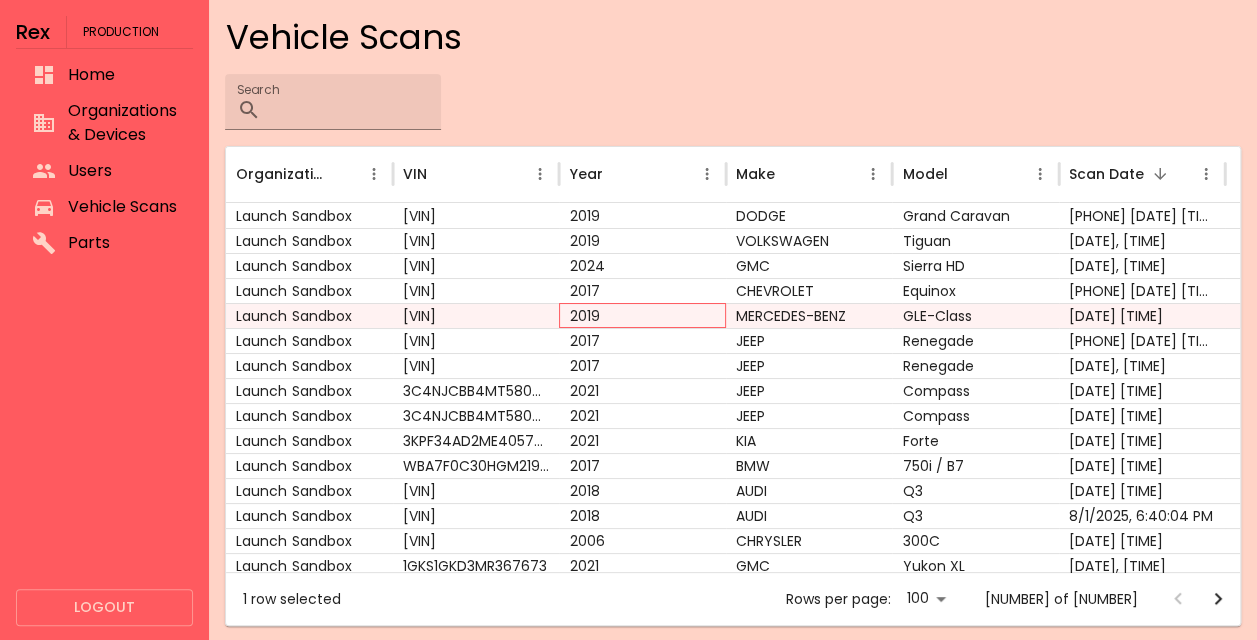 click on "2019" at bounding box center [642, 315] 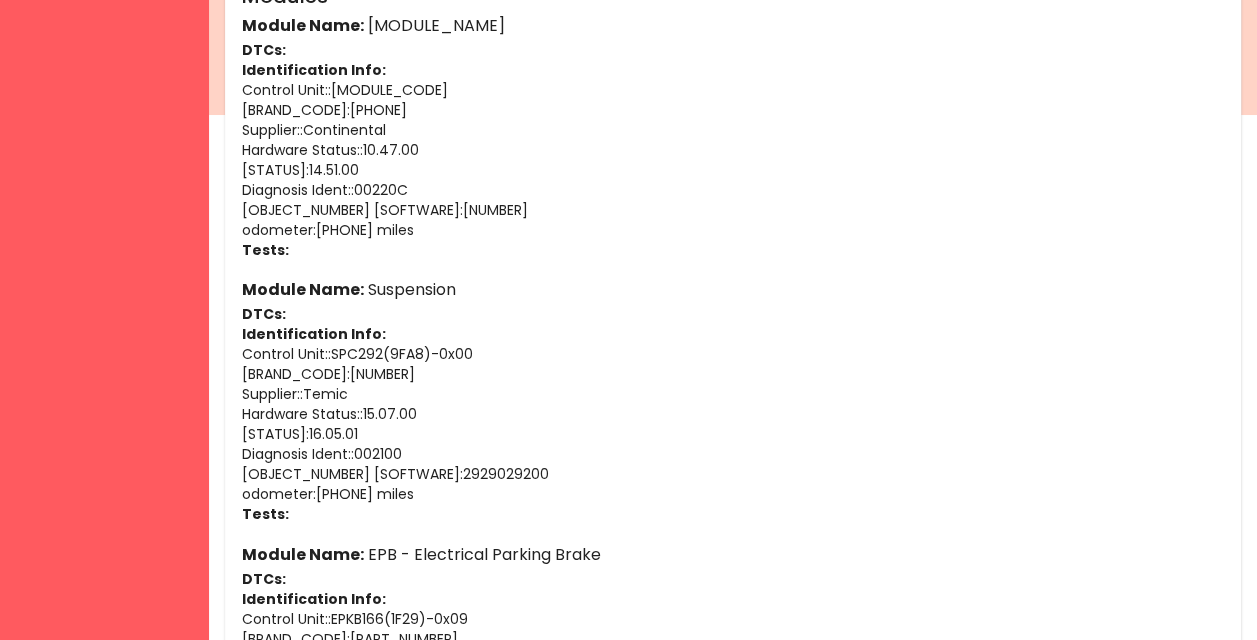 scroll, scrollTop: 524, scrollLeft: 0, axis: vertical 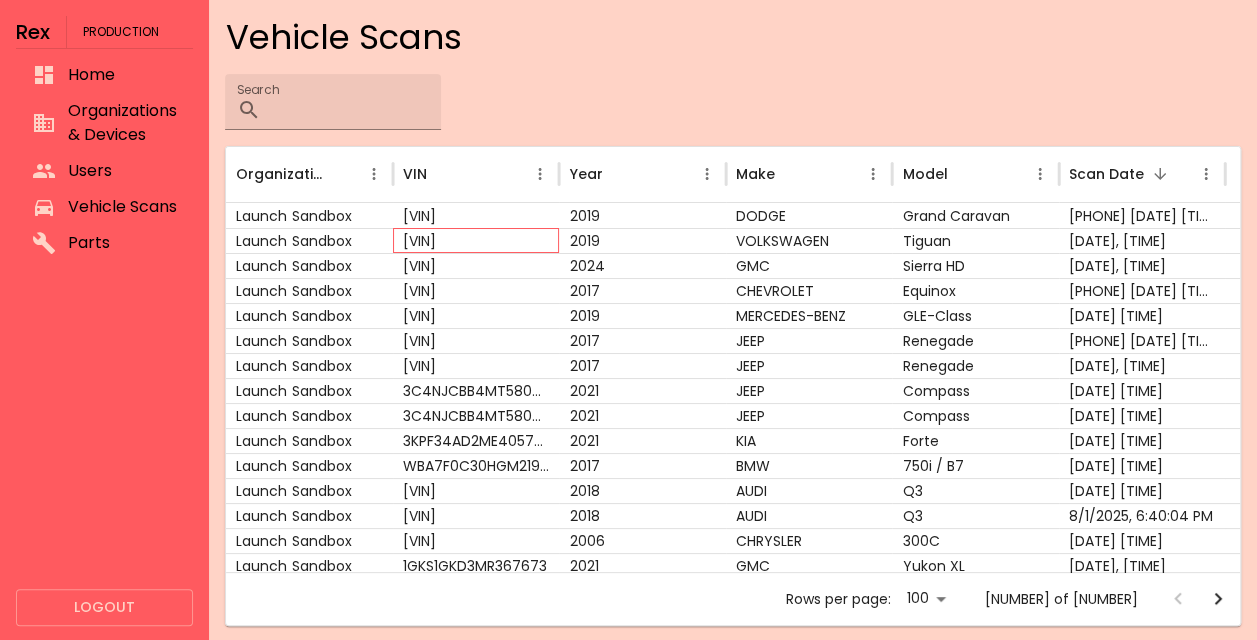 click on "[VIN]" at bounding box center [476, 240] 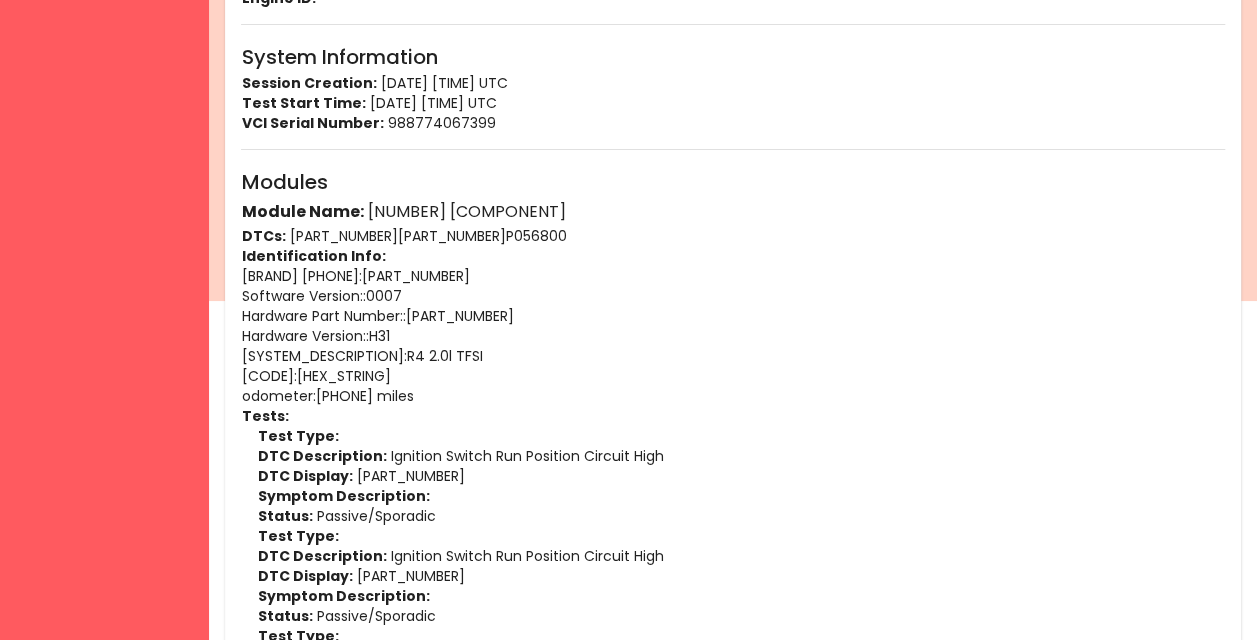 scroll, scrollTop: 340, scrollLeft: 0, axis: vertical 